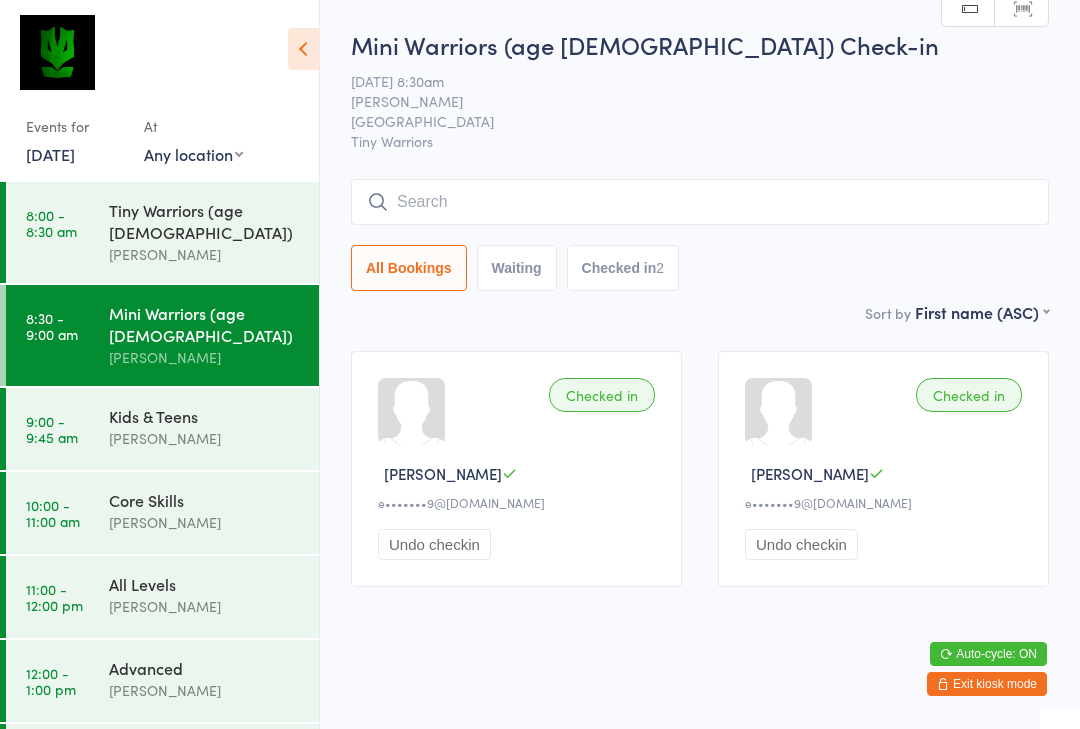 scroll, scrollTop: 0, scrollLeft: 0, axis: both 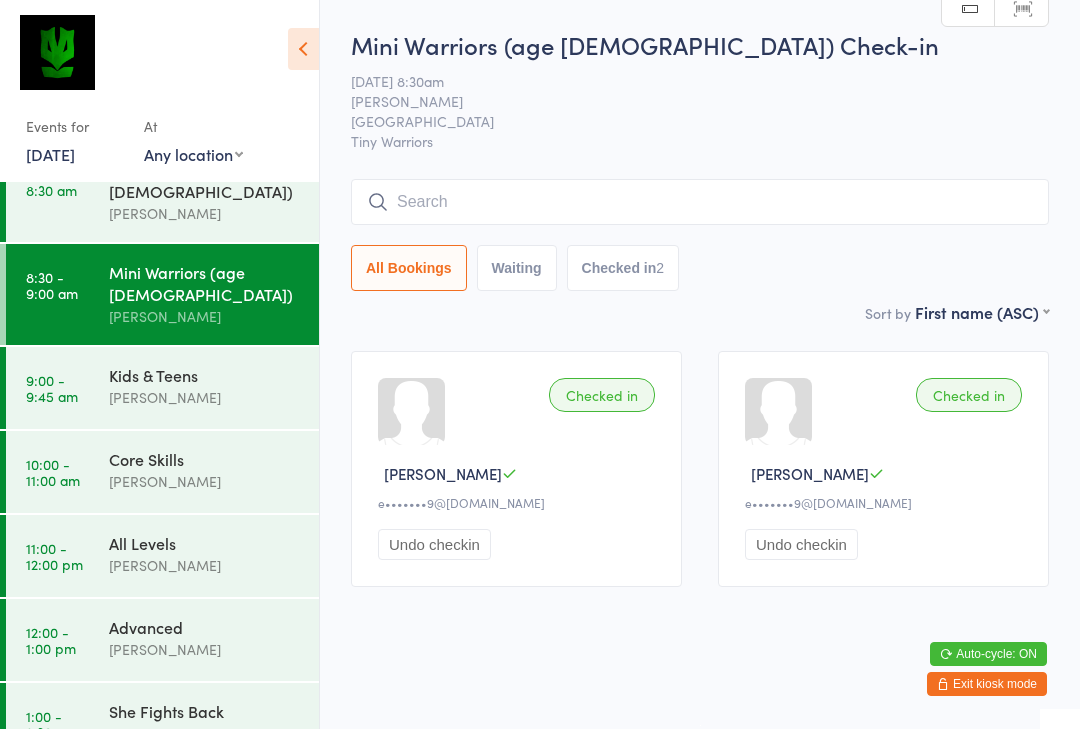 click on "Kids & Teens" at bounding box center (205, 375) 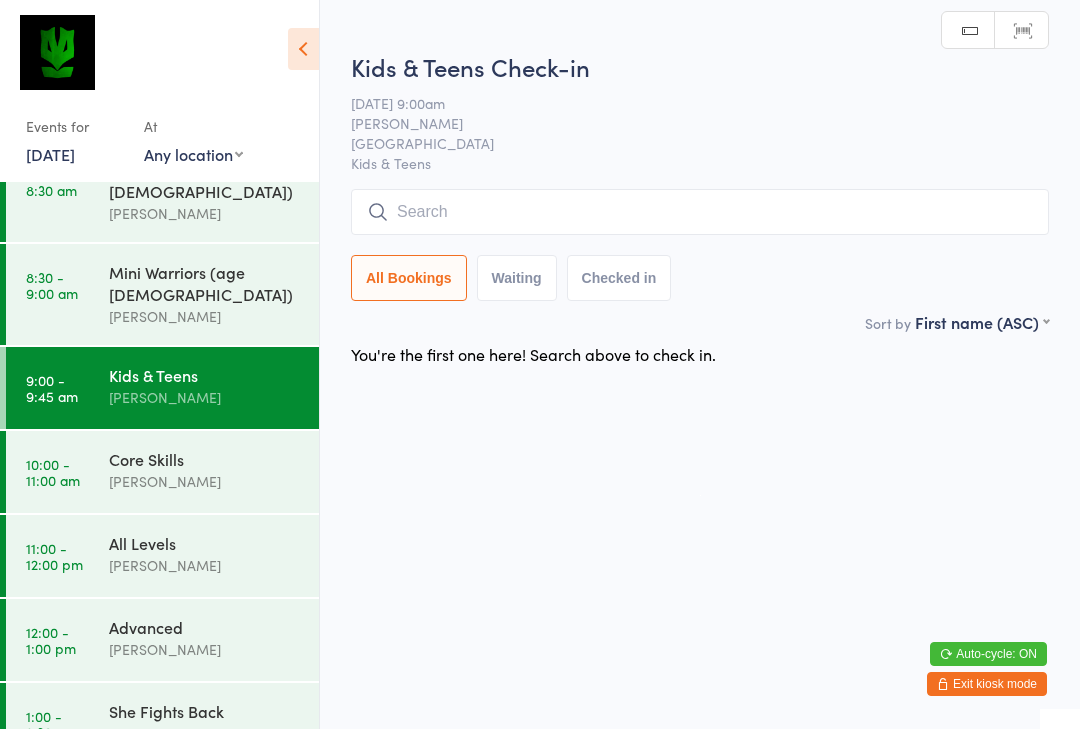 click at bounding box center (700, 212) 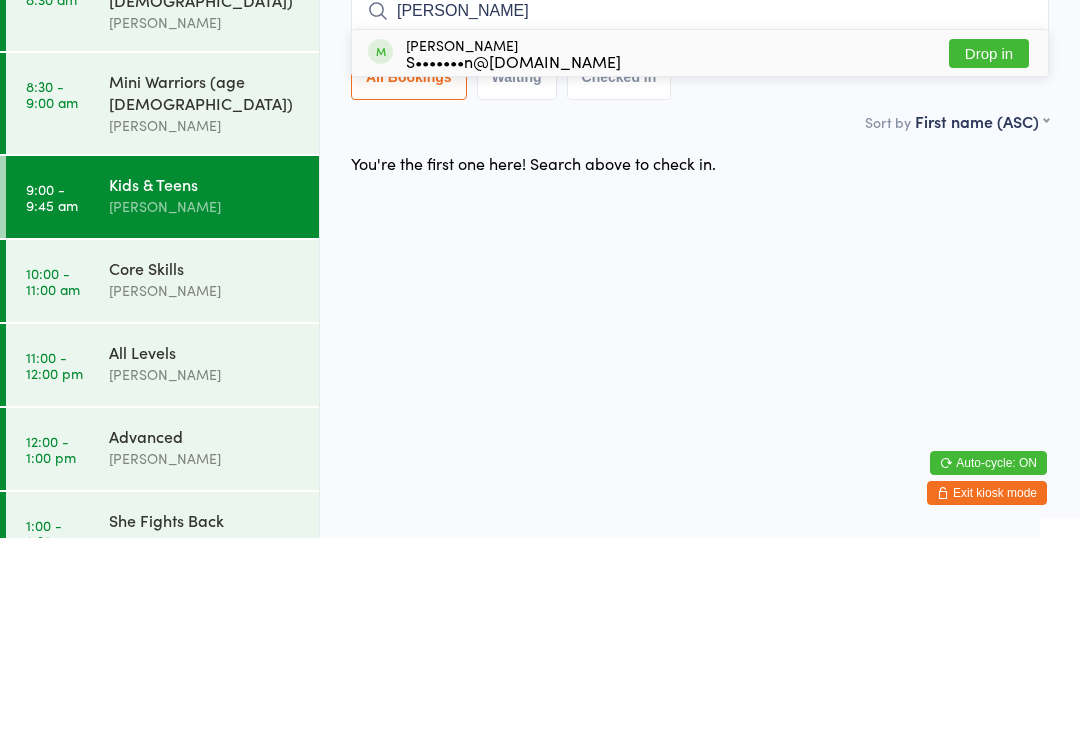 type on "[PERSON_NAME]" 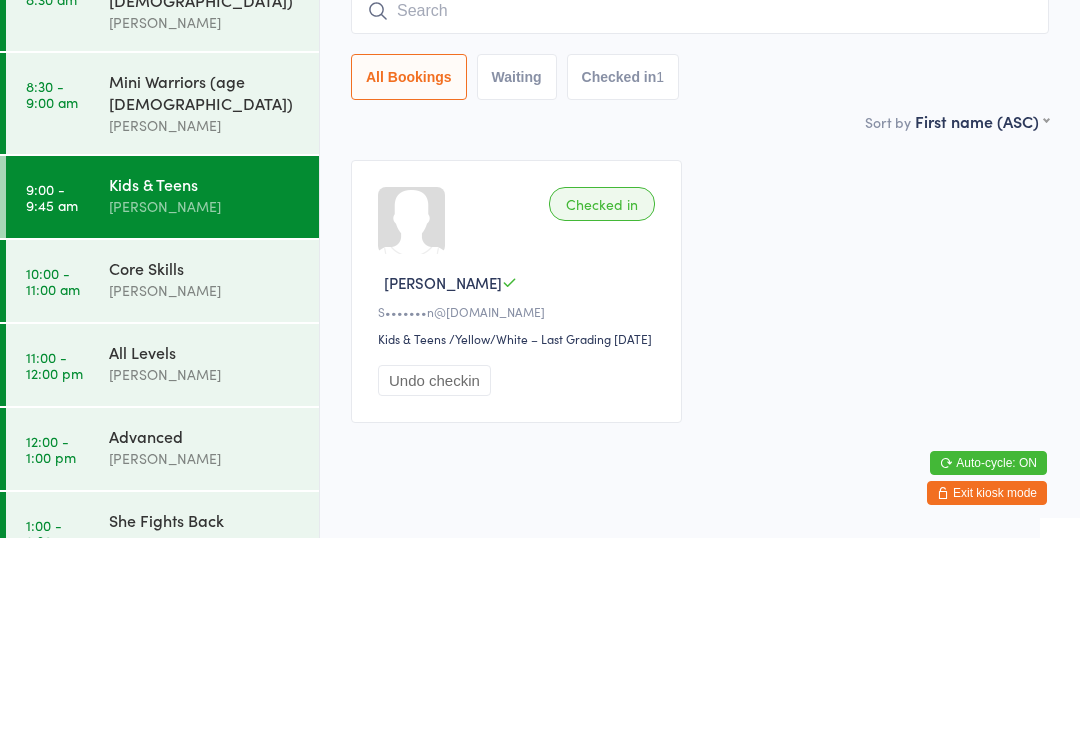 click at bounding box center (700, 202) 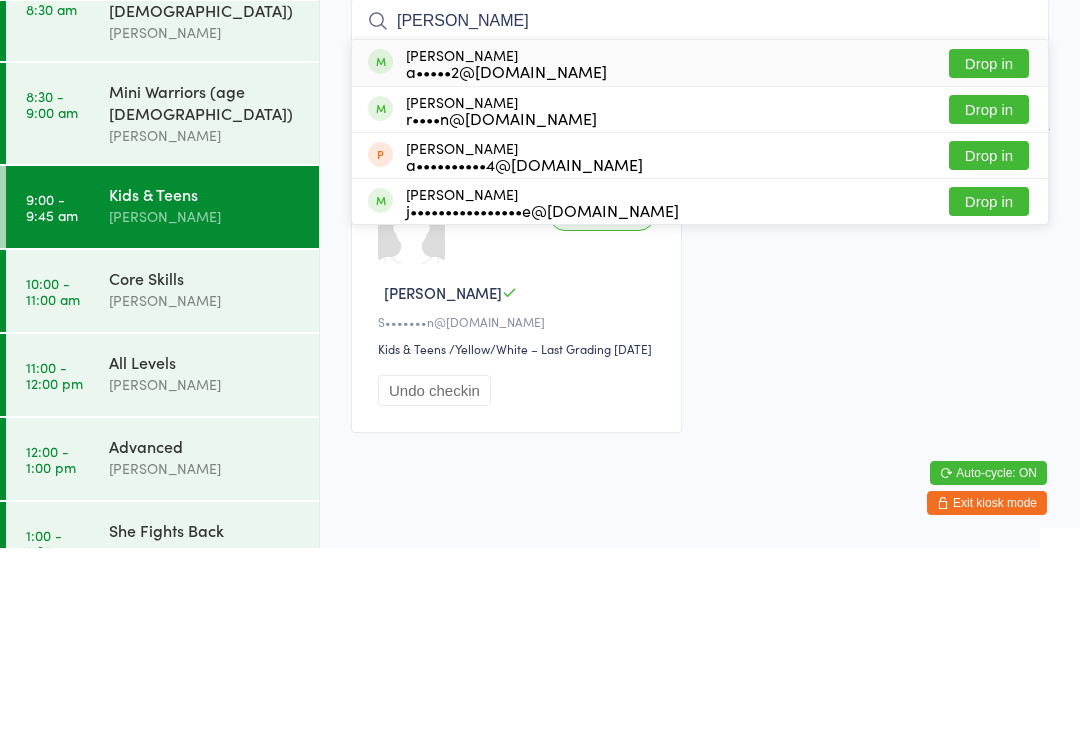 type on "[PERSON_NAME]" 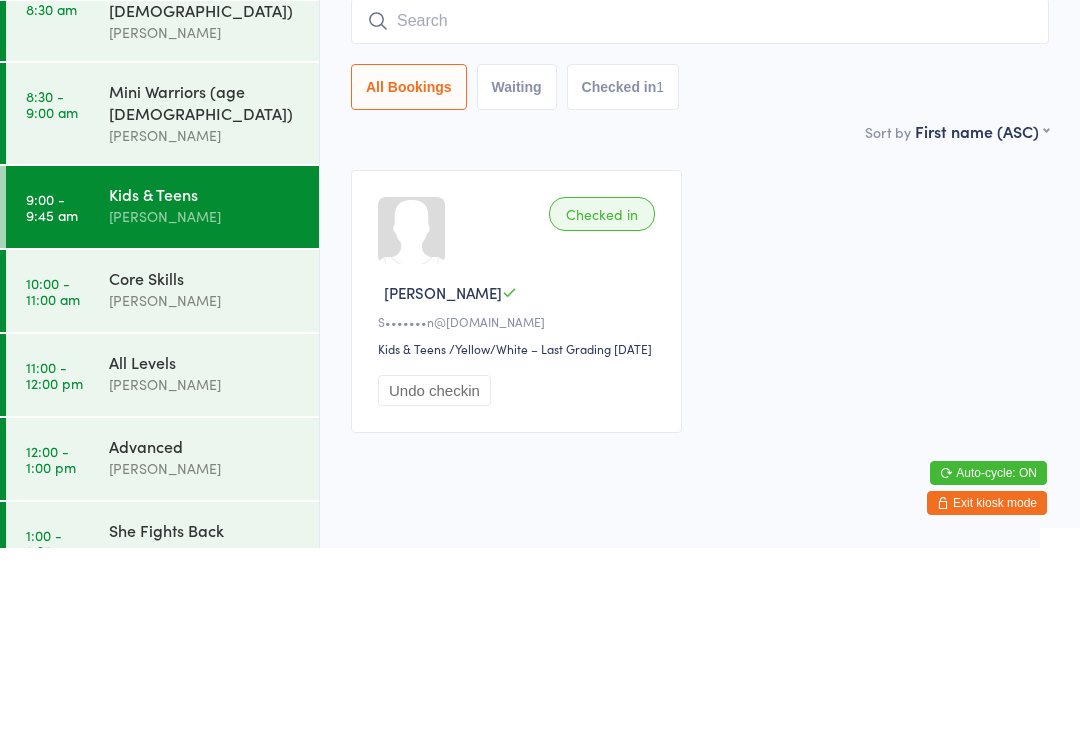 scroll, scrollTop: 64, scrollLeft: 0, axis: vertical 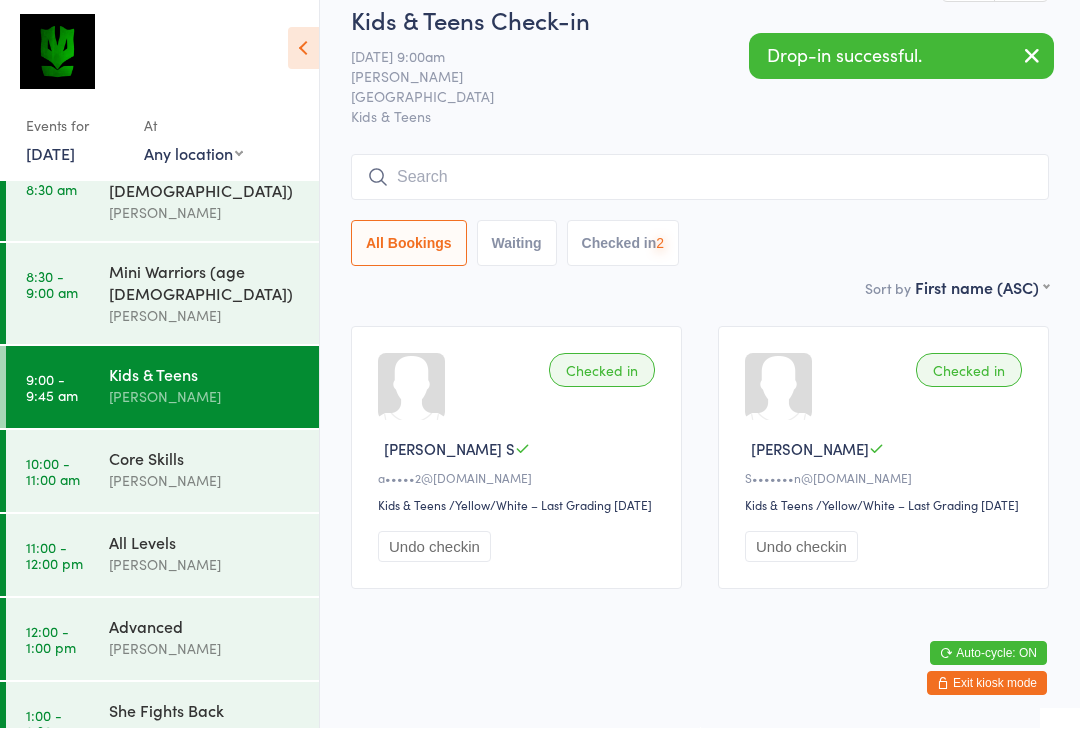 click at bounding box center (700, 178) 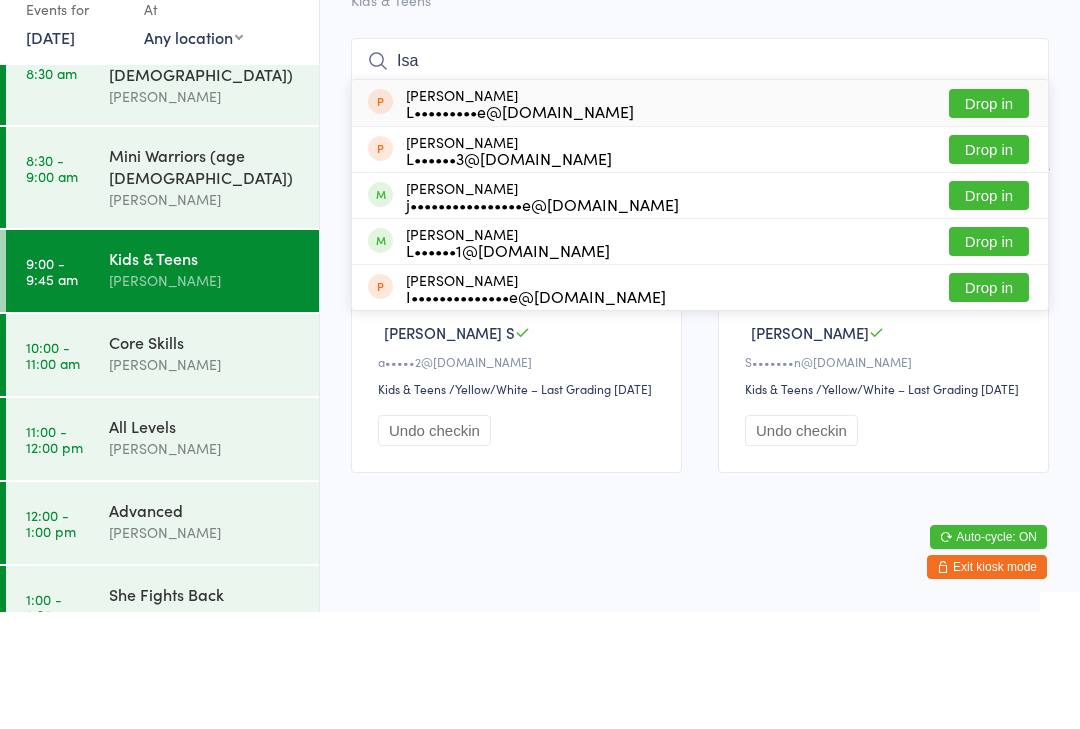 type on "Isa" 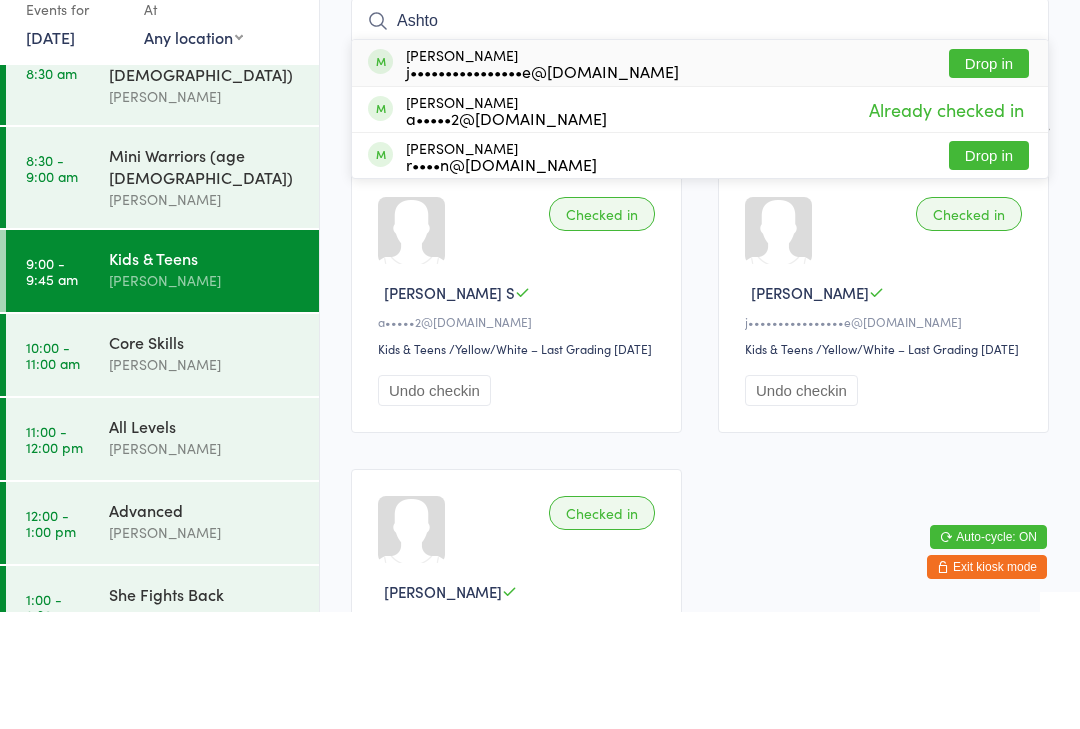 type on "Ashto" 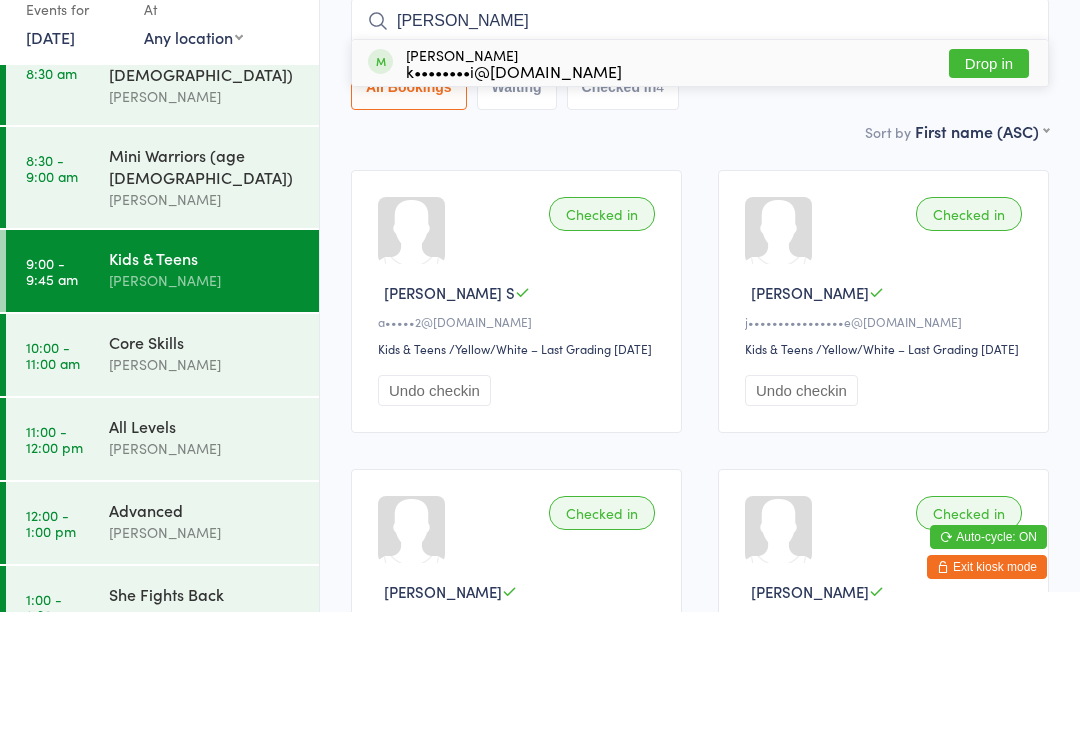 type on "[PERSON_NAME]" 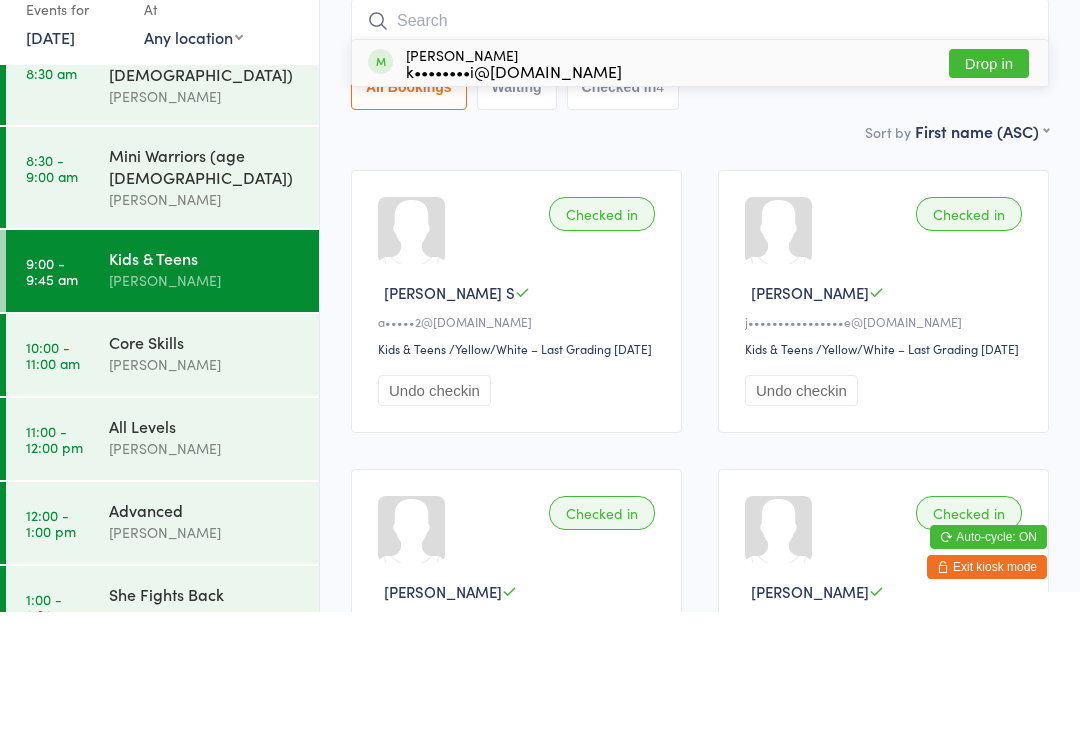 scroll, scrollTop: 181, scrollLeft: 0, axis: vertical 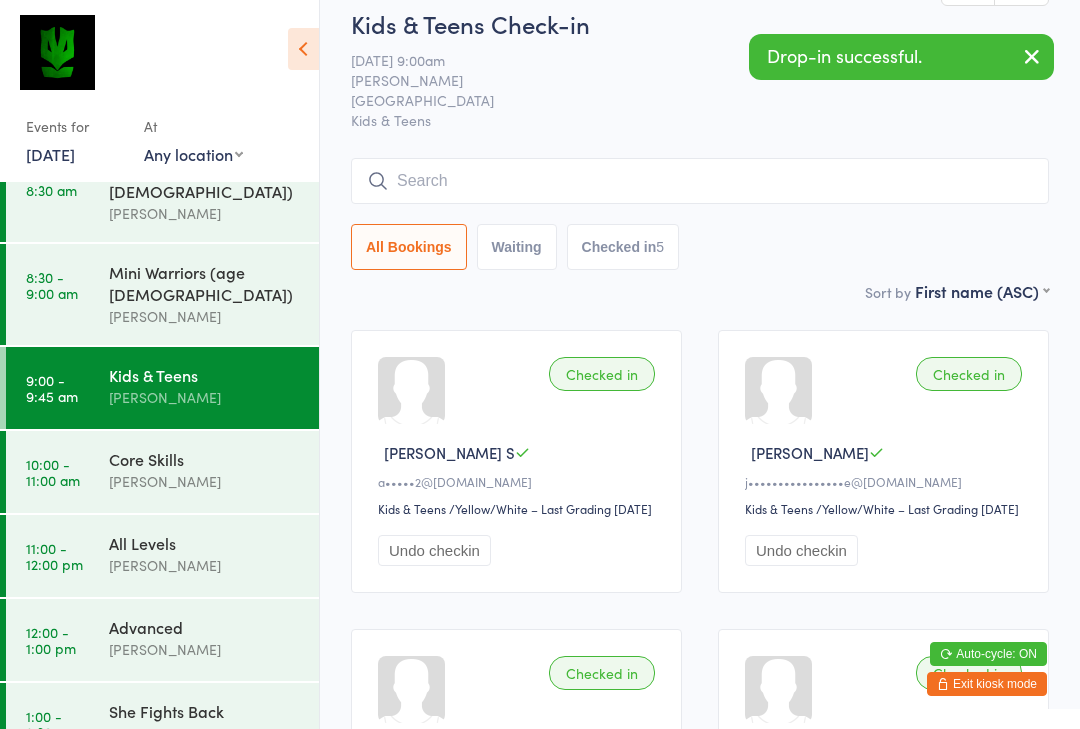 click at bounding box center (700, 181) 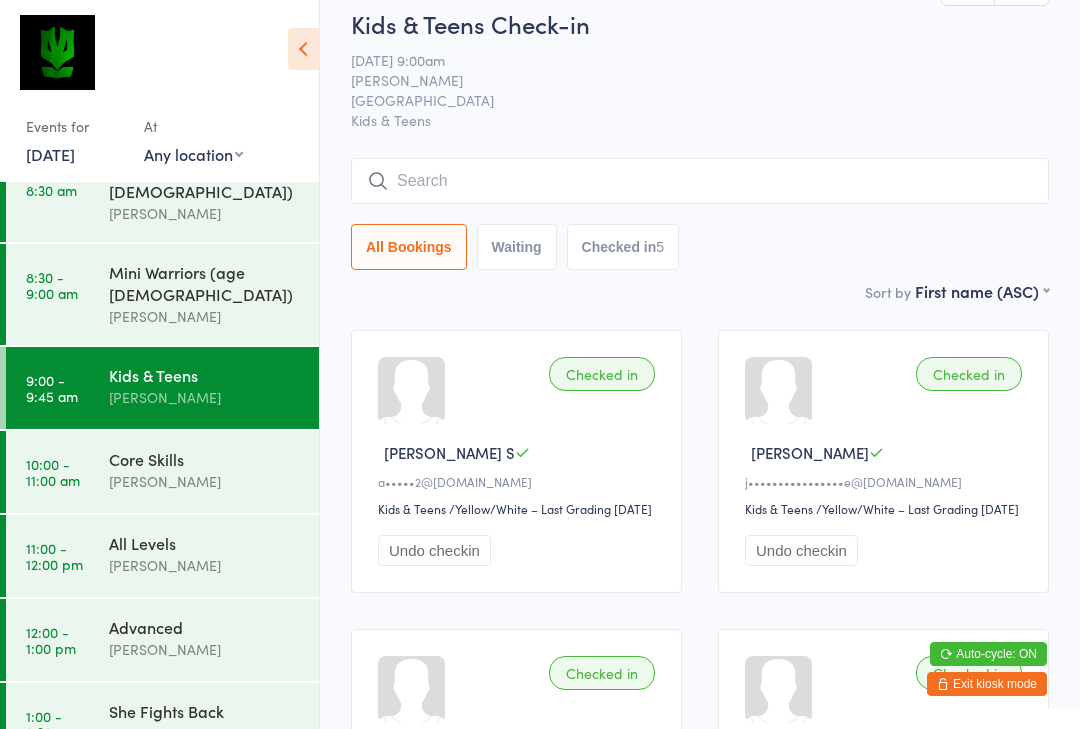 scroll, scrollTop: 20, scrollLeft: 0, axis: vertical 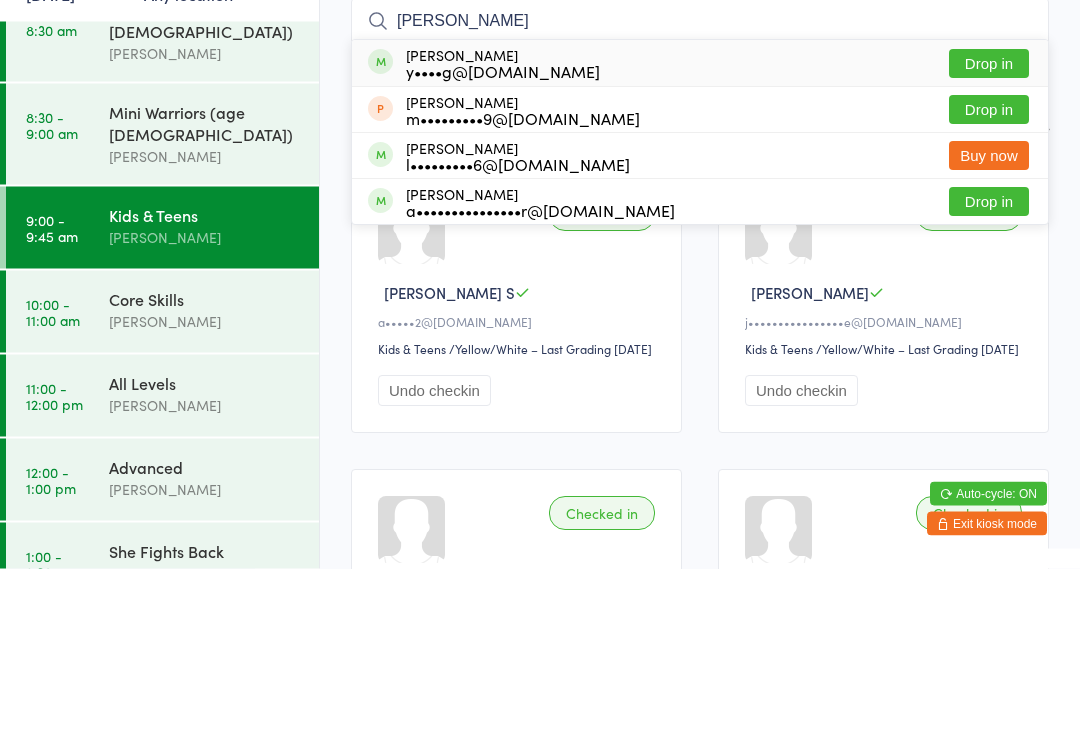 type on "[PERSON_NAME]" 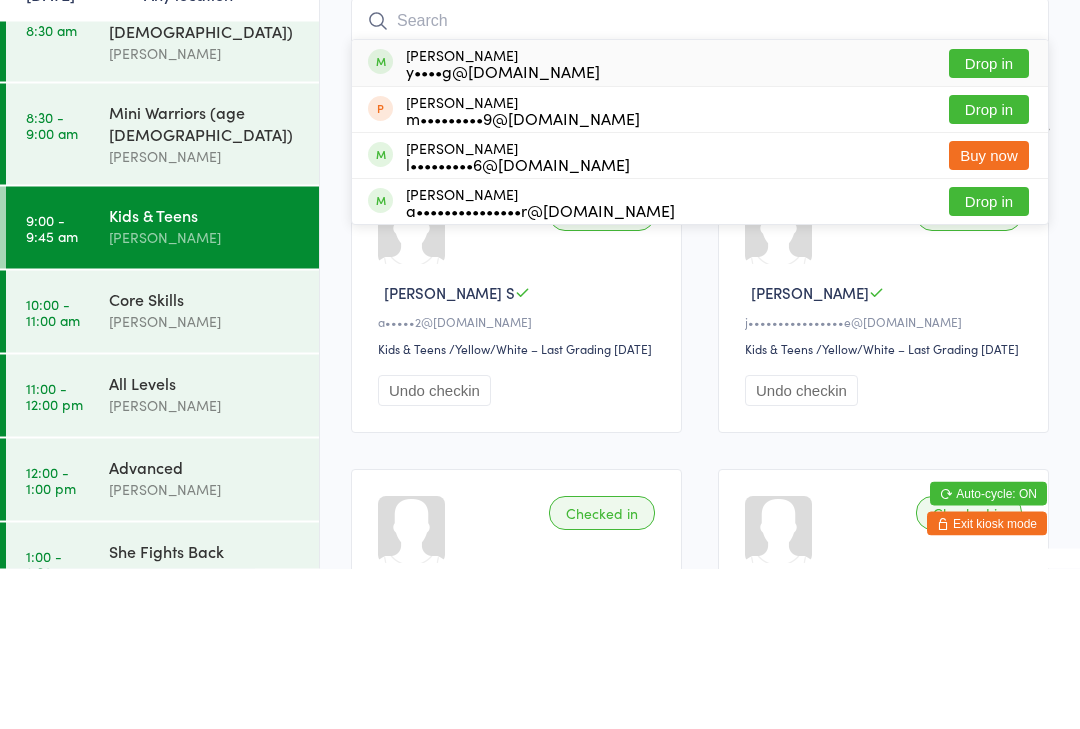 scroll, scrollTop: 181, scrollLeft: 0, axis: vertical 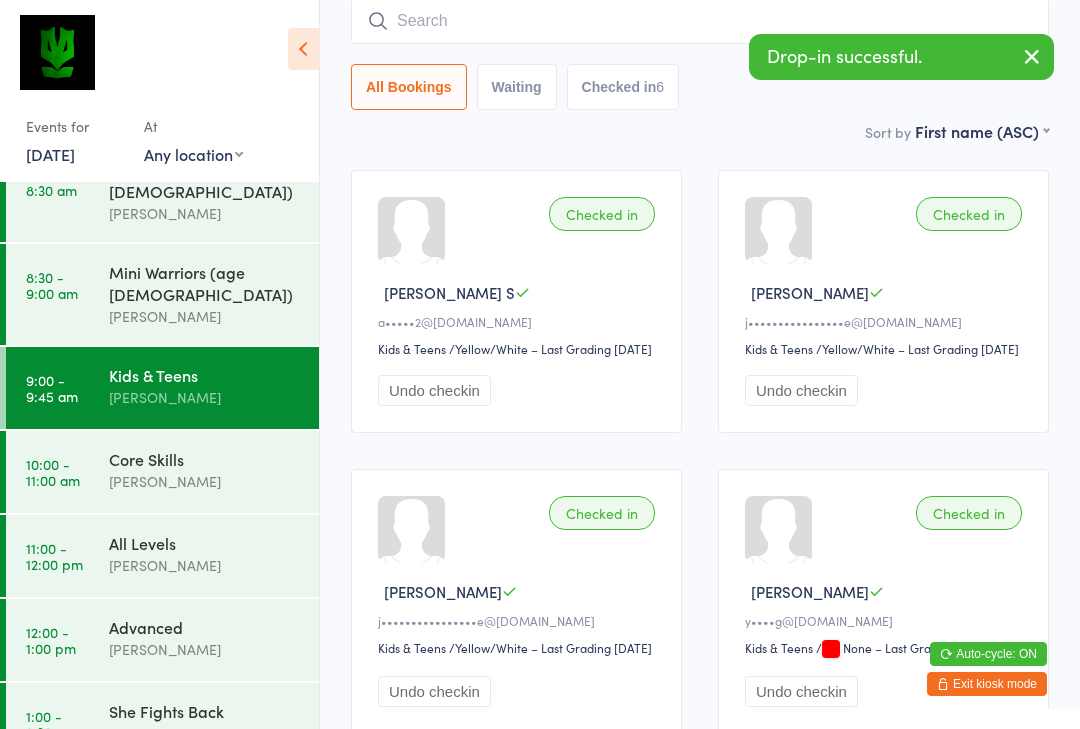 click at bounding box center (700, 21) 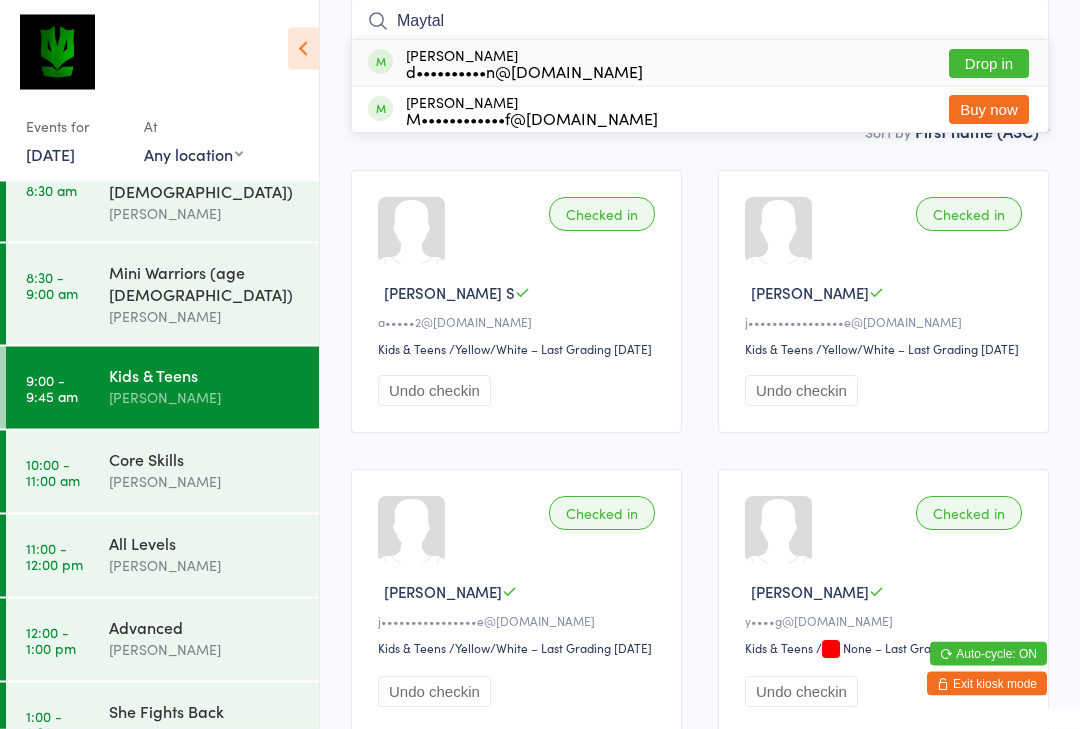 type on "Maytal" 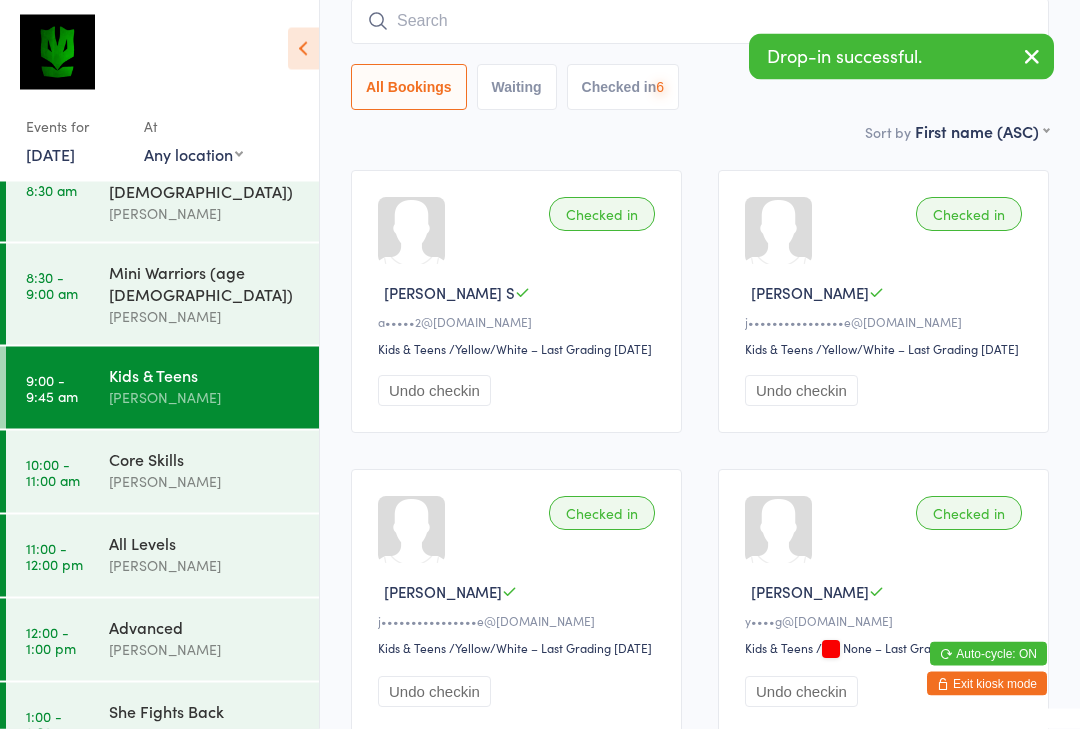 scroll, scrollTop: 181, scrollLeft: 0, axis: vertical 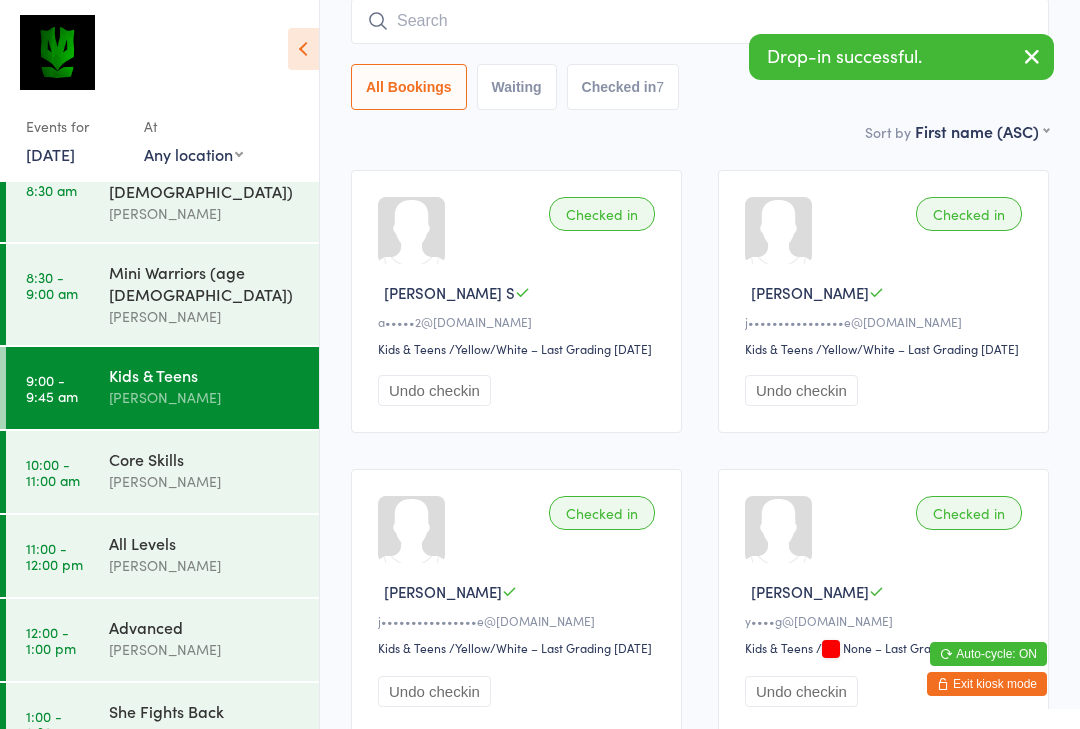 click at bounding box center [700, 21] 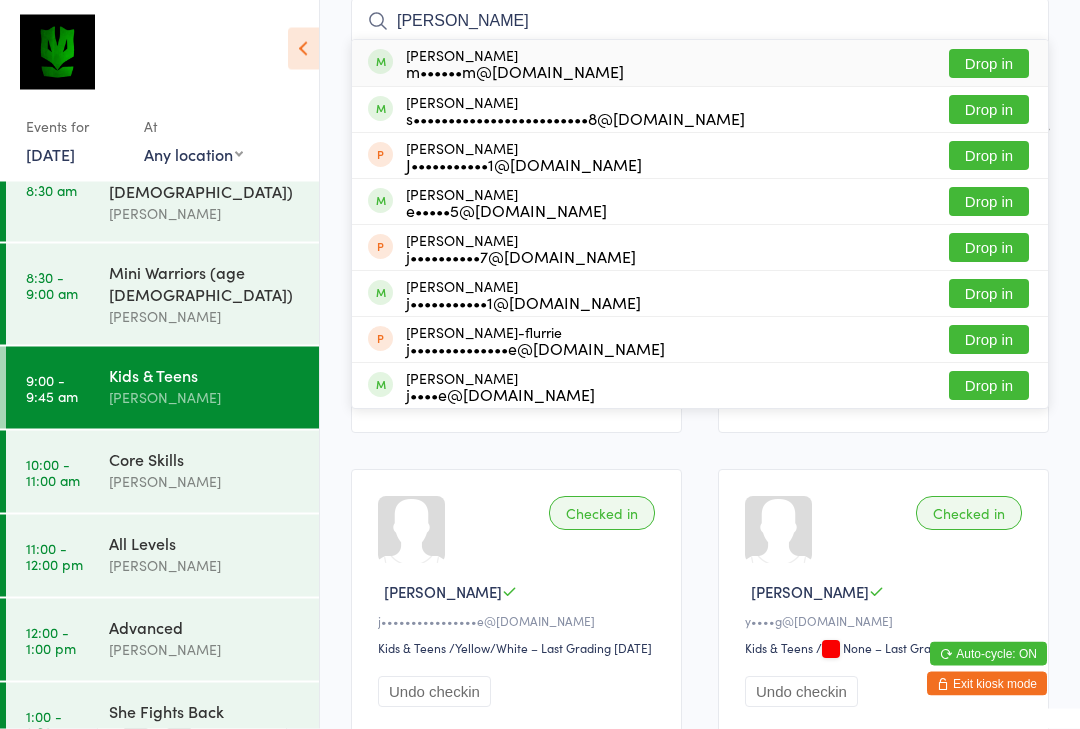 type on "[PERSON_NAME]" 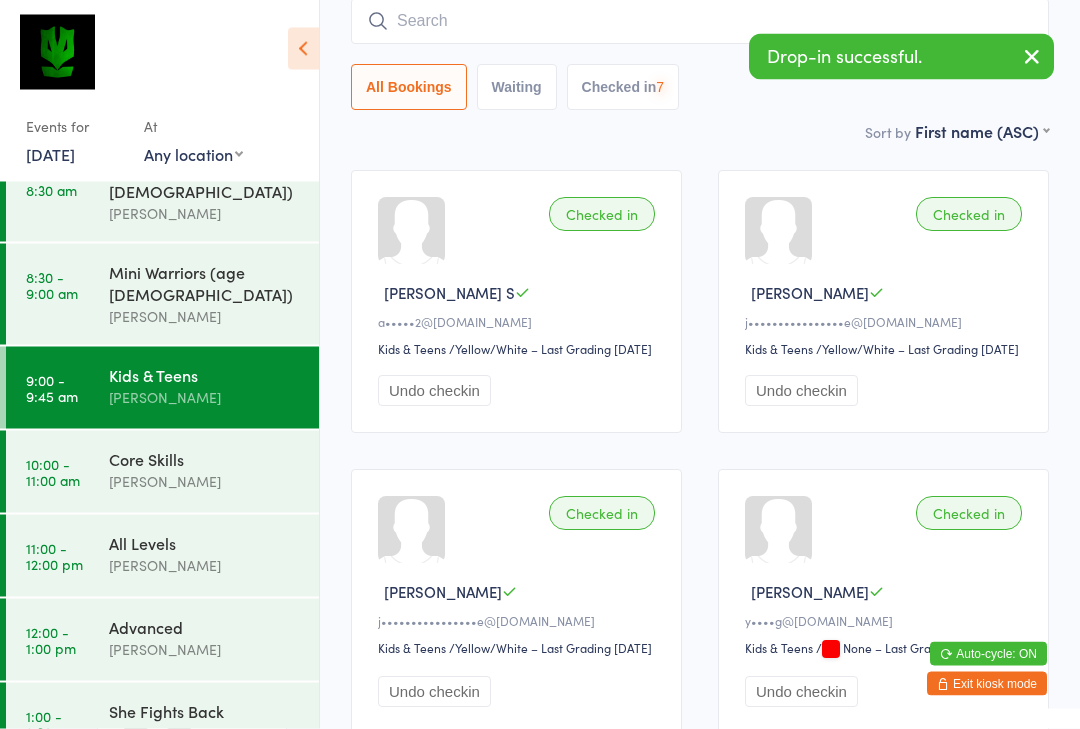 scroll, scrollTop: 181, scrollLeft: 0, axis: vertical 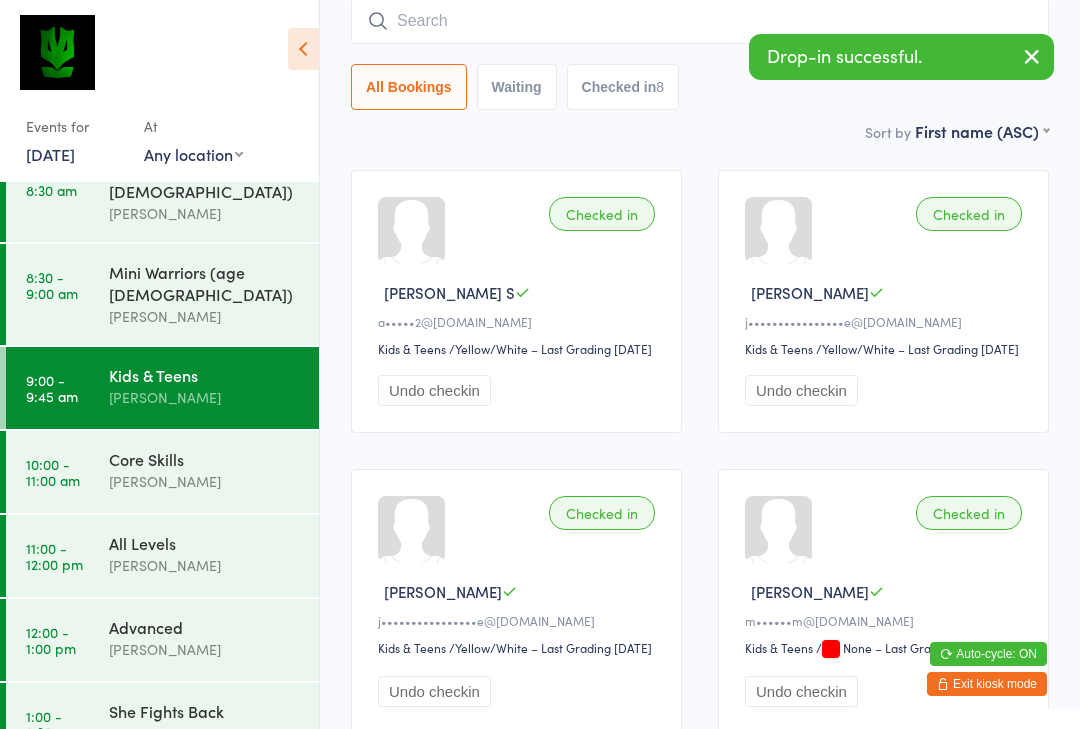 click at bounding box center (700, 21) 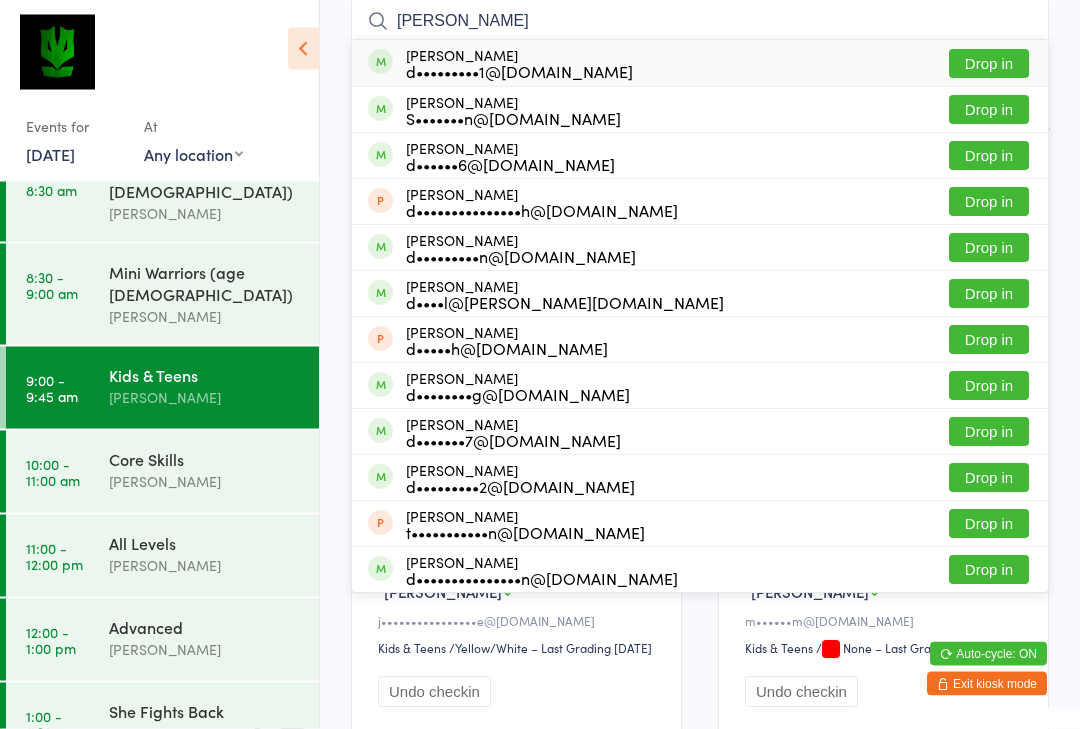 type on "[PERSON_NAME]" 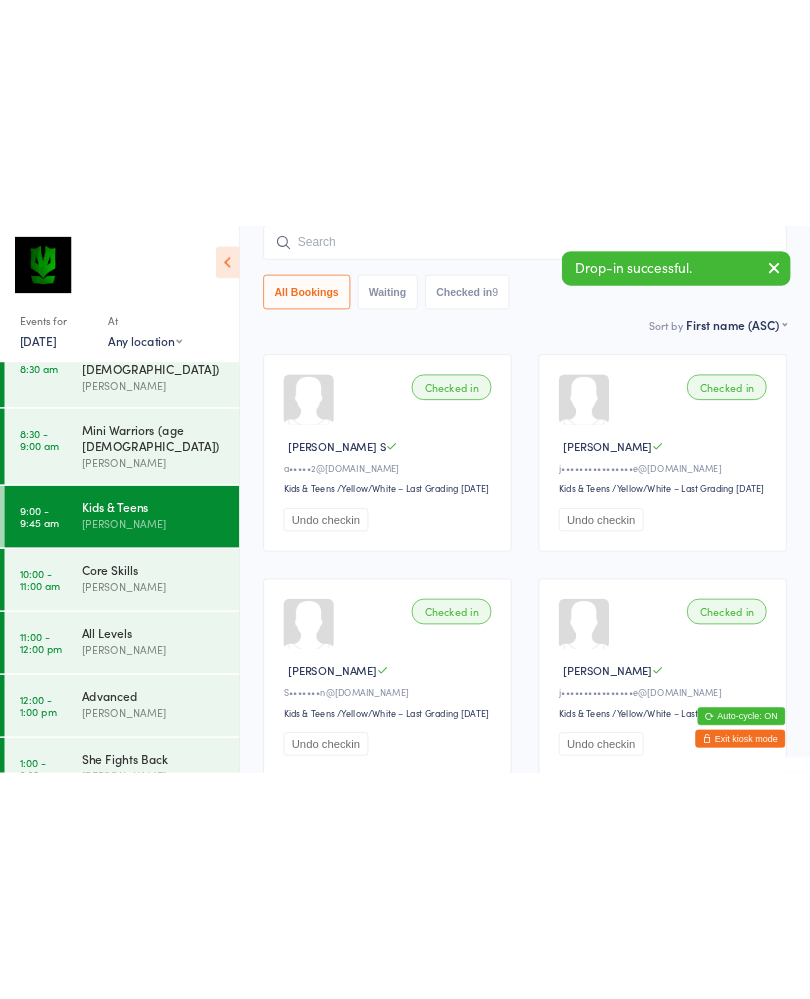 scroll, scrollTop: 0, scrollLeft: 0, axis: both 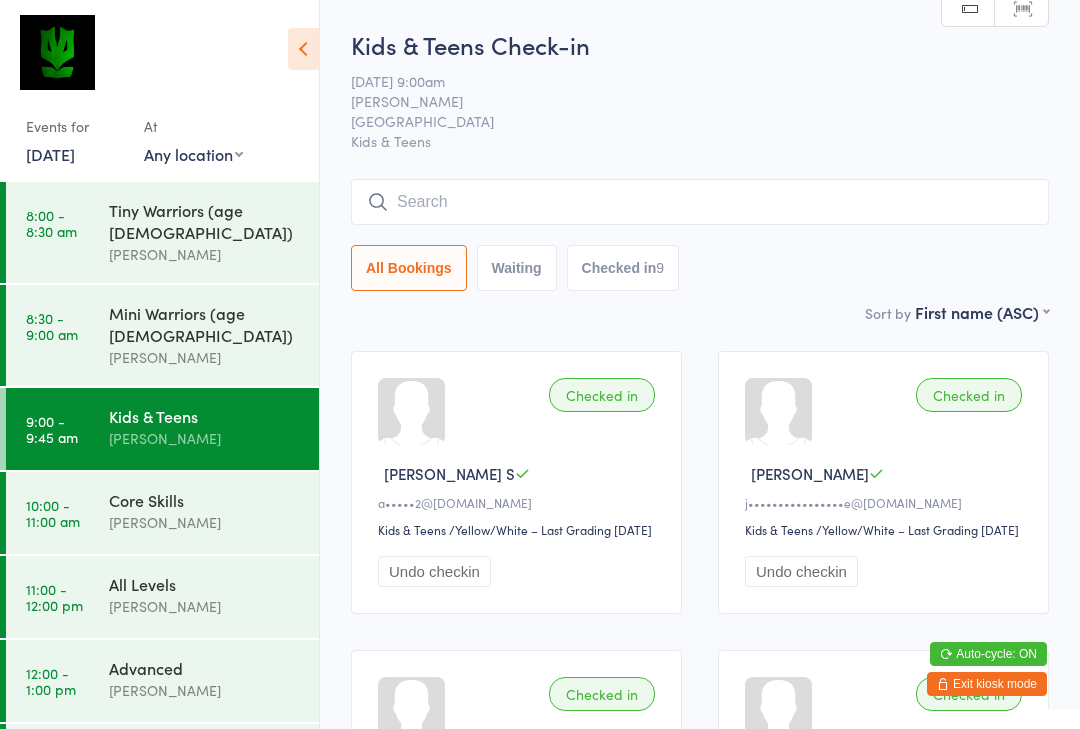 click at bounding box center (700, 202) 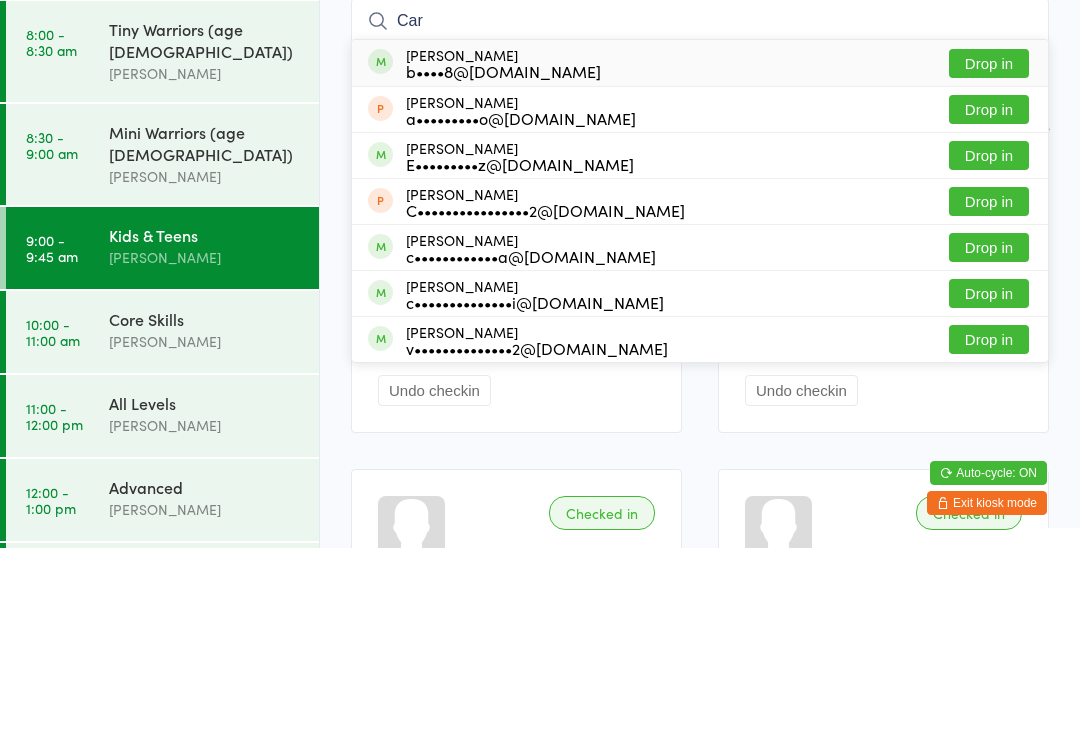 type on "Car" 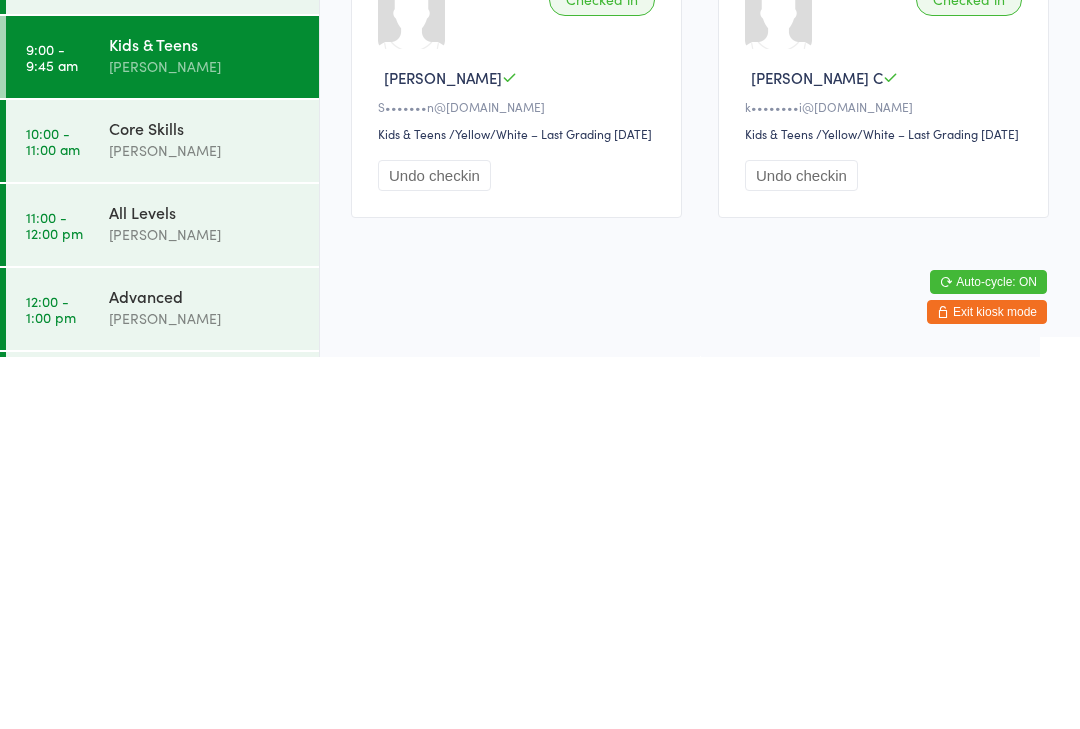 scroll, scrollTop: 1328, scrollLeft: 0, axis: vertical 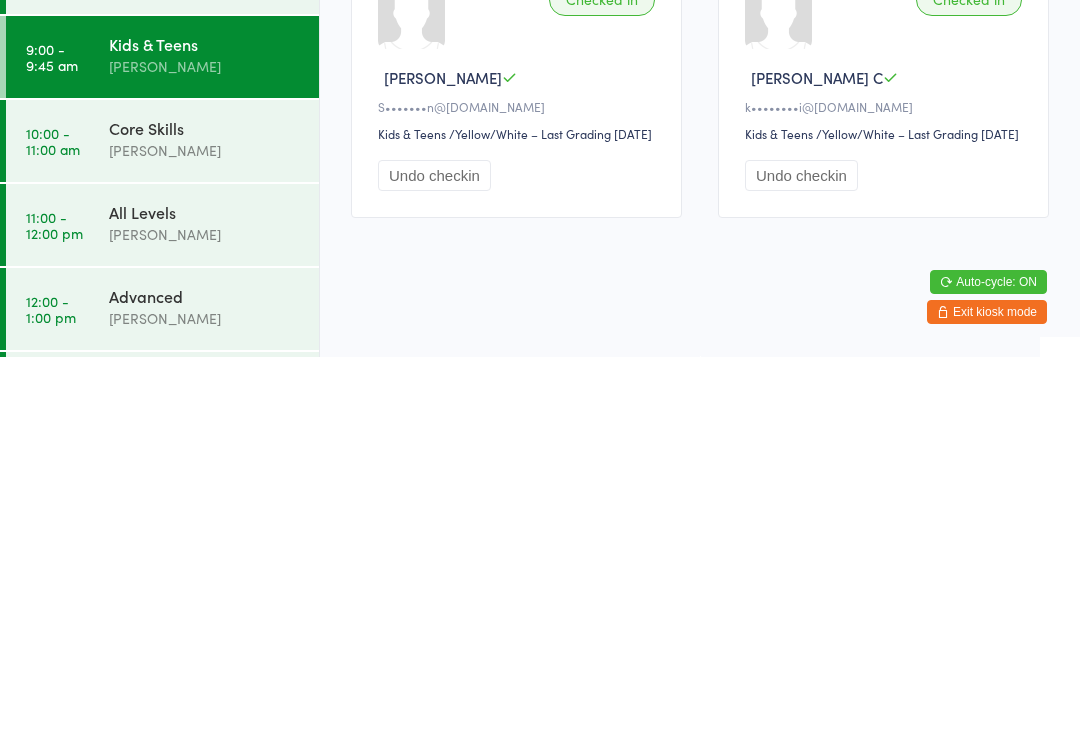 click on "All Levels" at bounding box center (205, 584) 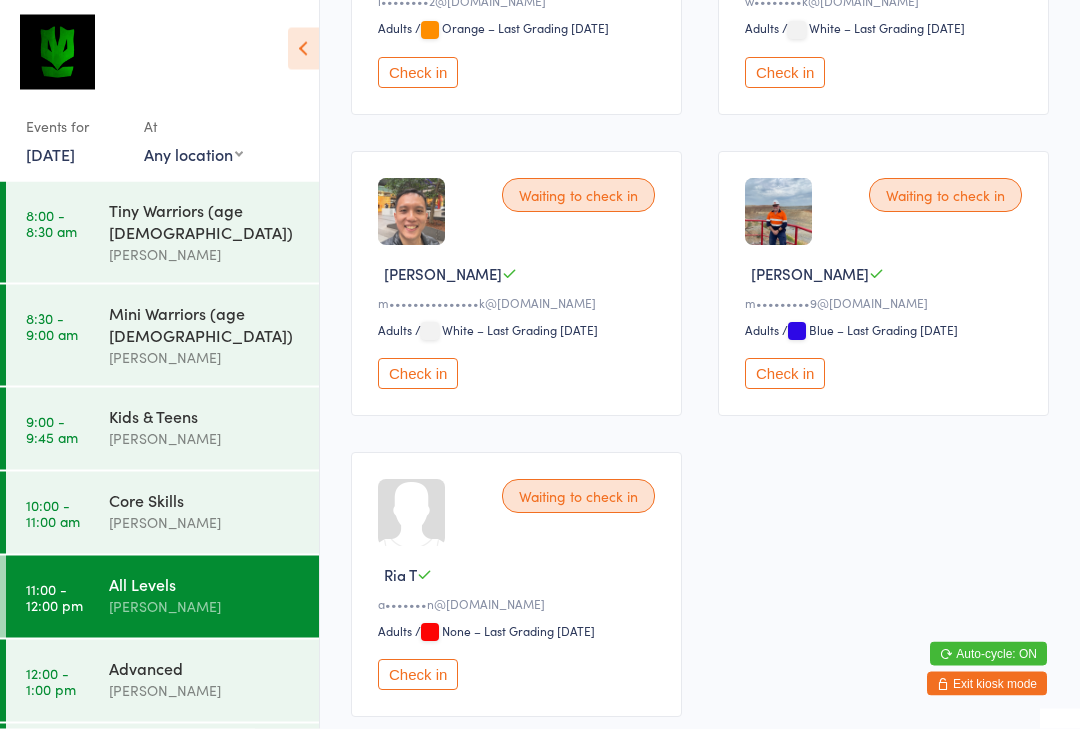 scroll, scrollTop: 1104, scrollLeft: 0, axis: vertical 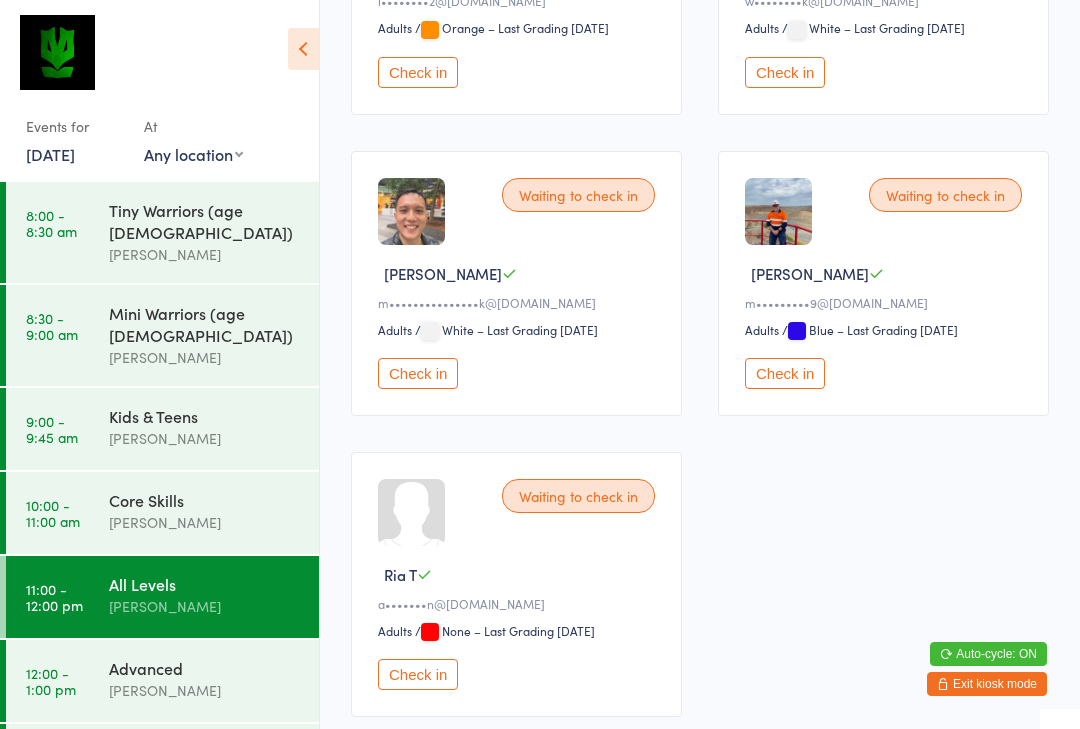 click on "[PERSON_NAME]" at bounding box center [205, 522] 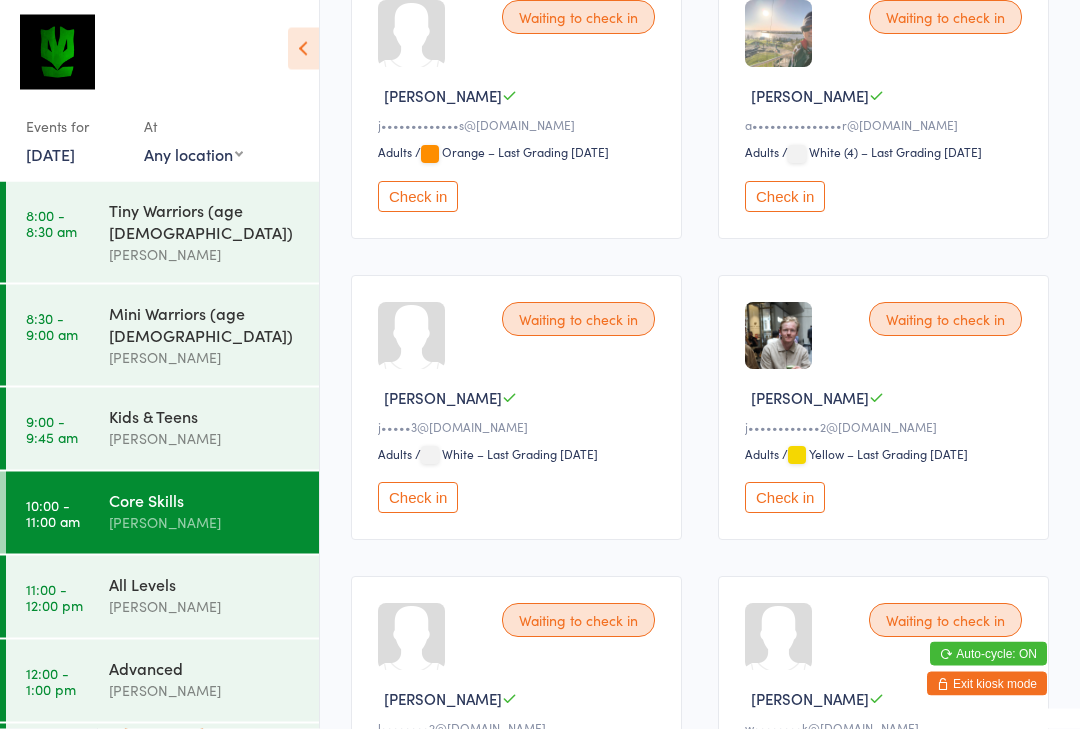 scroll, scrollTop: 999, scrollLeft: 0, axis: vertical 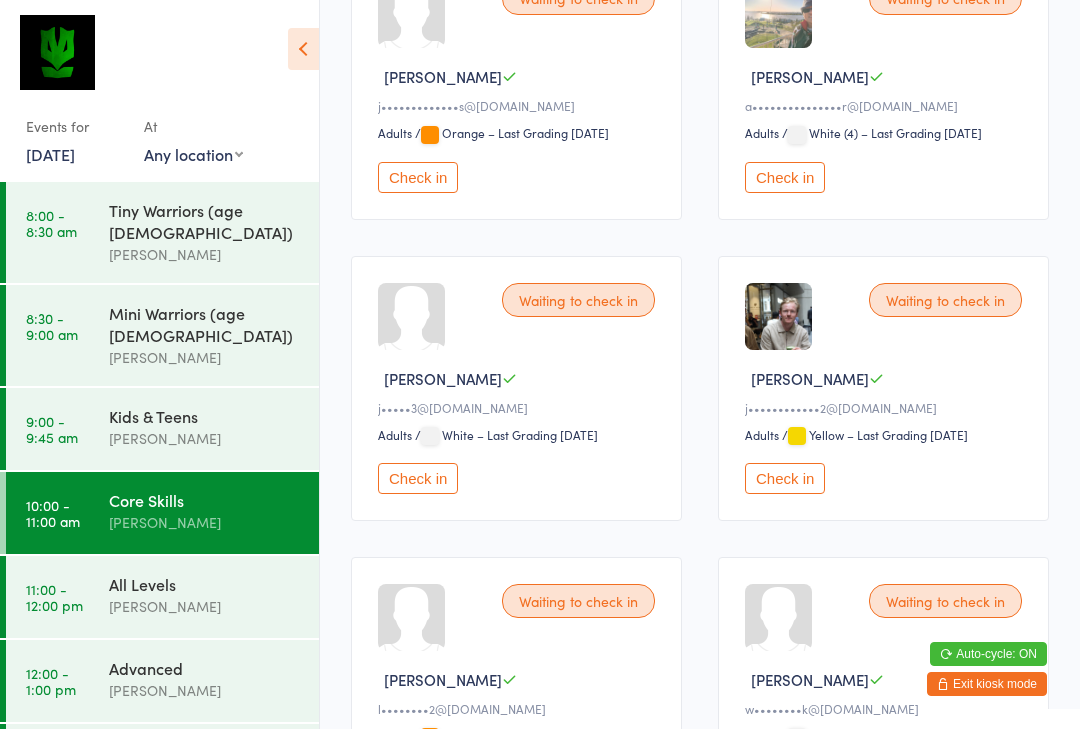 click on "Check in" at bounding box center (785, 478) 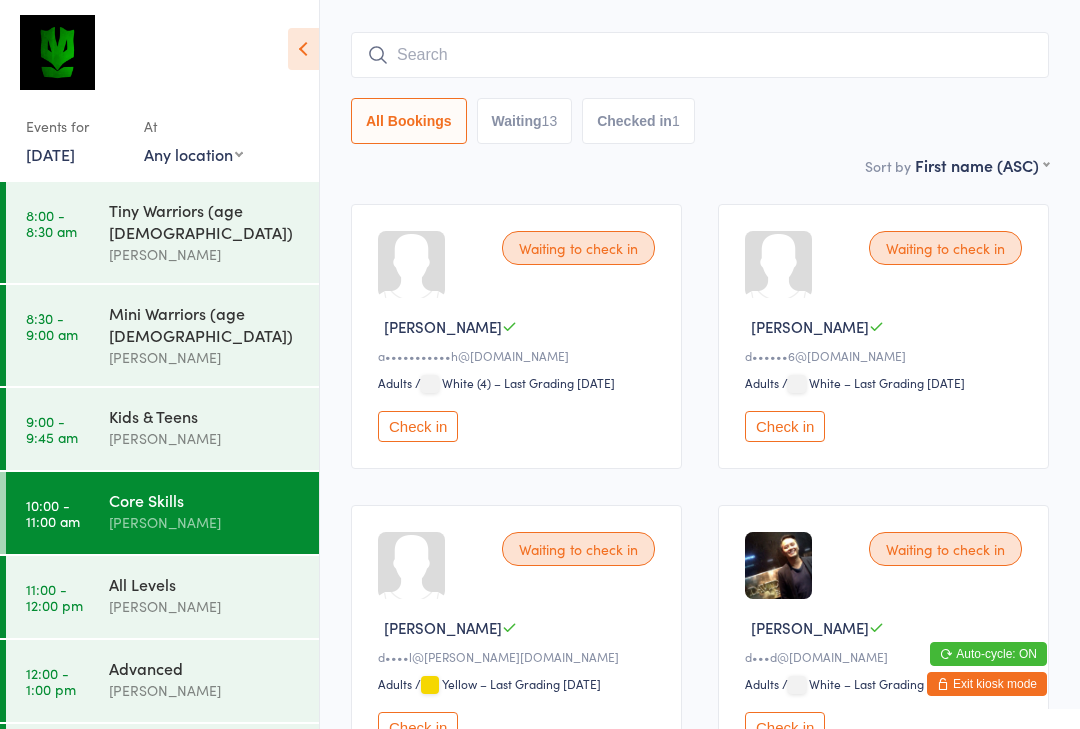 scroll, scrollTop: 0, scrollLeft: 0, axis: both 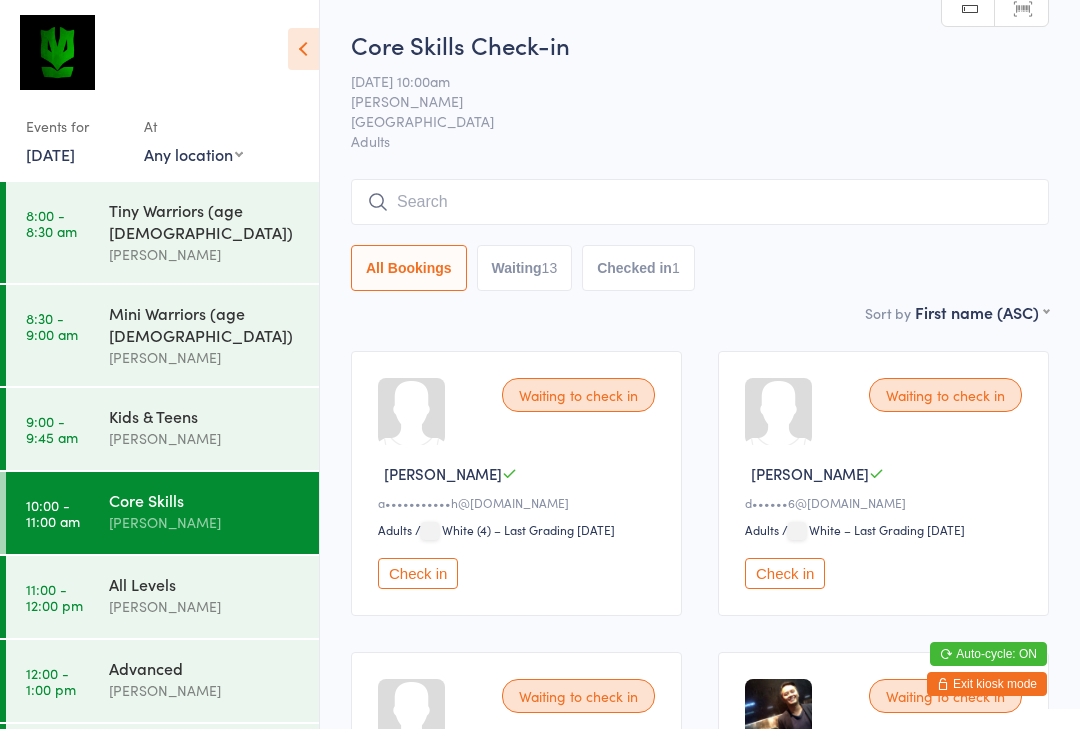 click on "Kids & Teens" at bounding box center [205, 416] 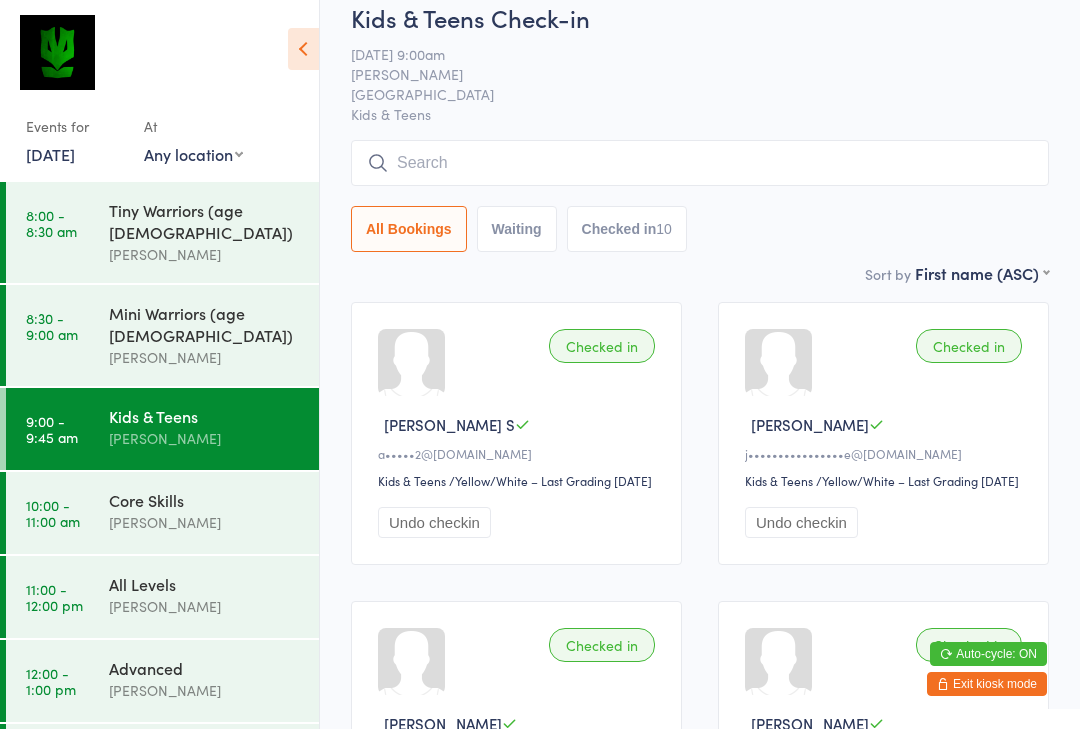 scroll, scrollTop: 0, scrollLeft: 0, axis: both 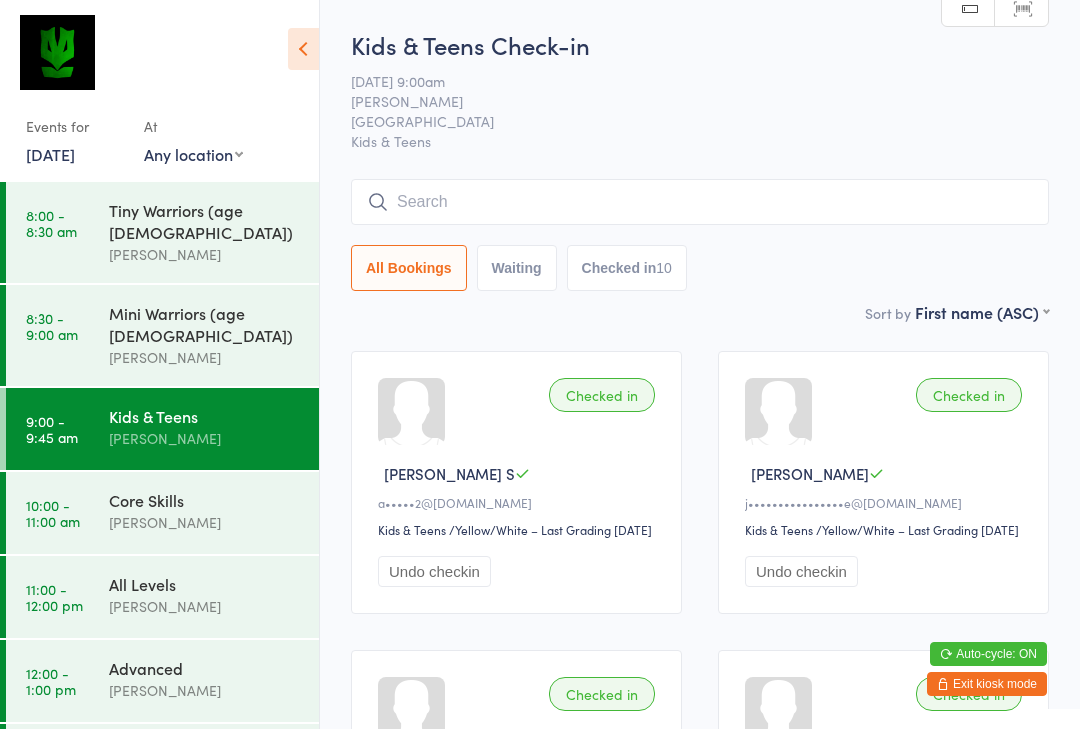 click at bounding box center (700, 202) 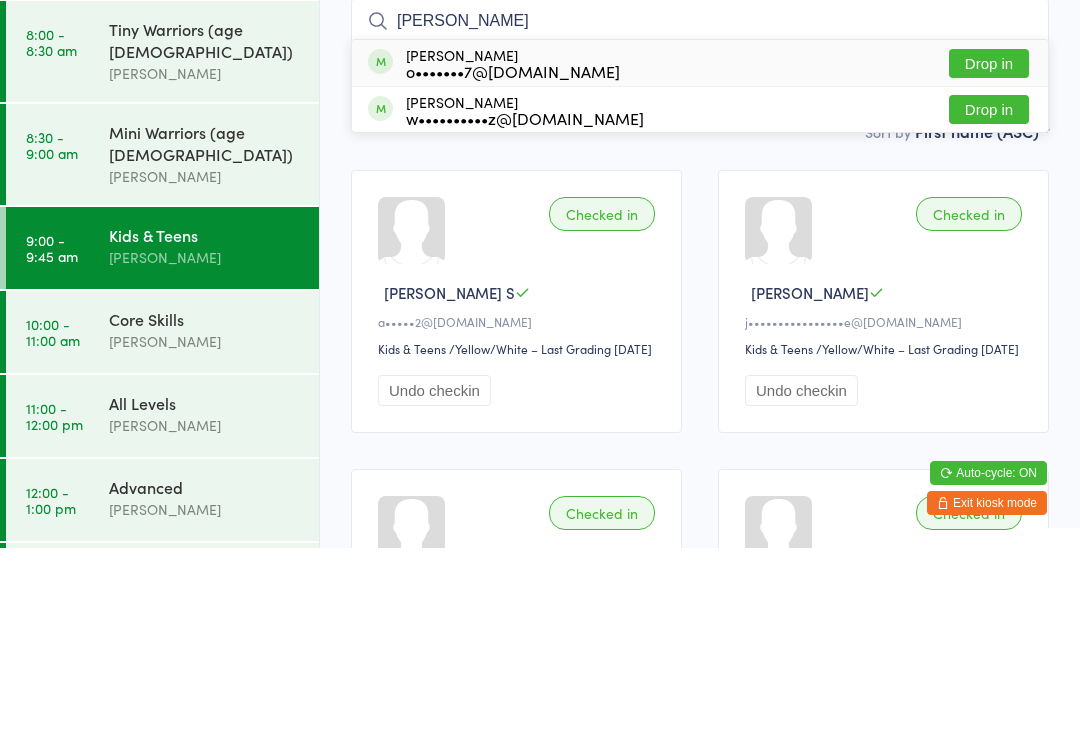 type on "[PERSON_NAME]" 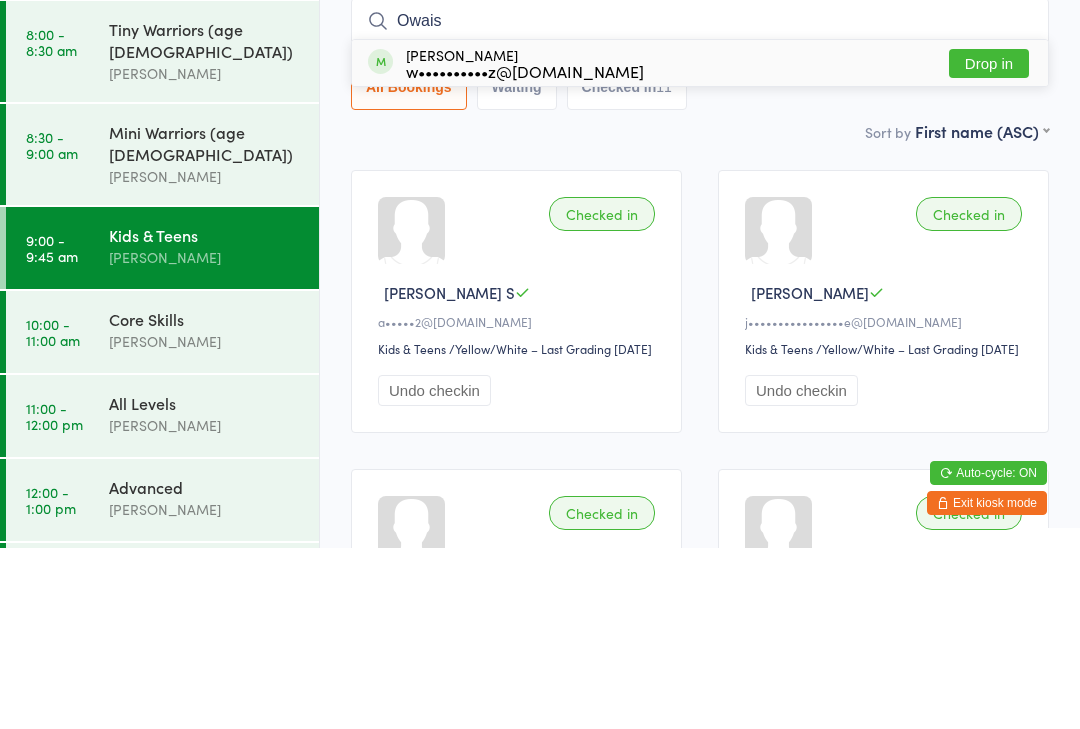 type on "Owais" 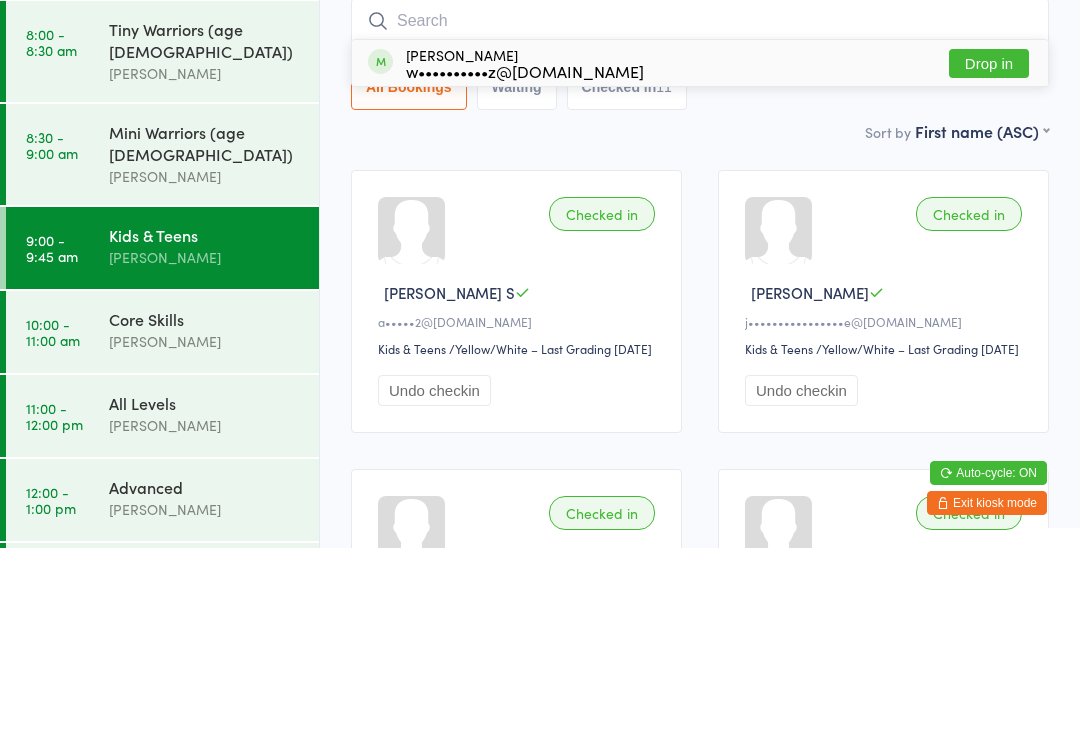 scroll, scrollTop: 181, scrollLeft: 0, axis: vertical 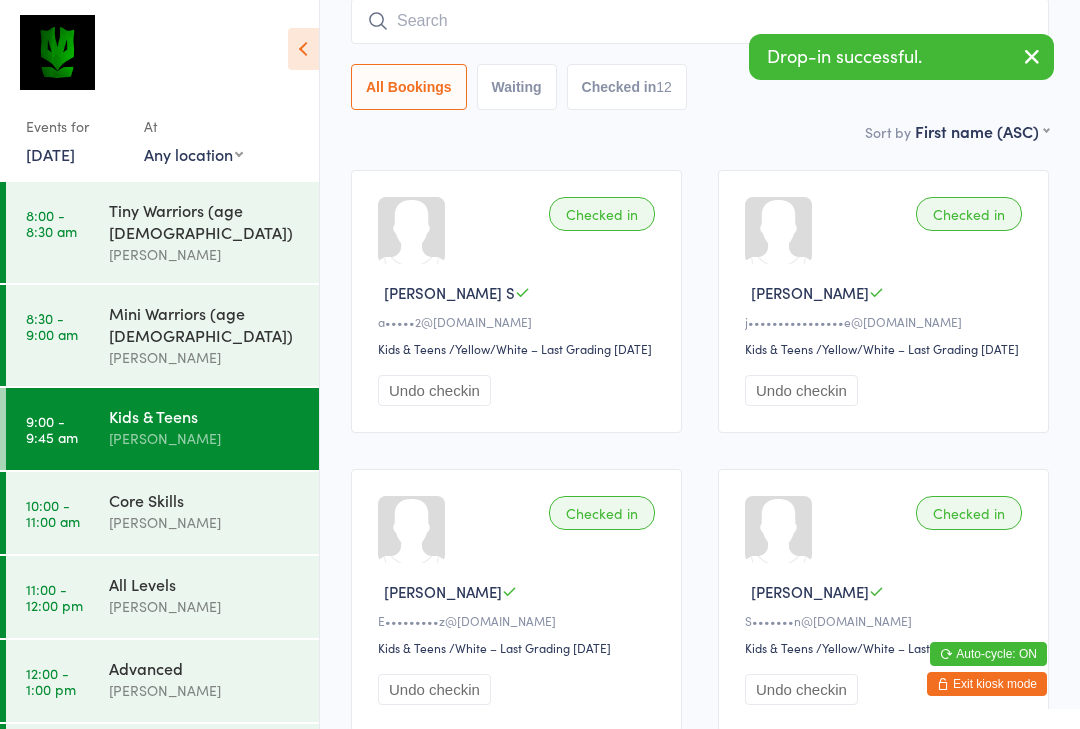 click at bounding box center [700, 21] 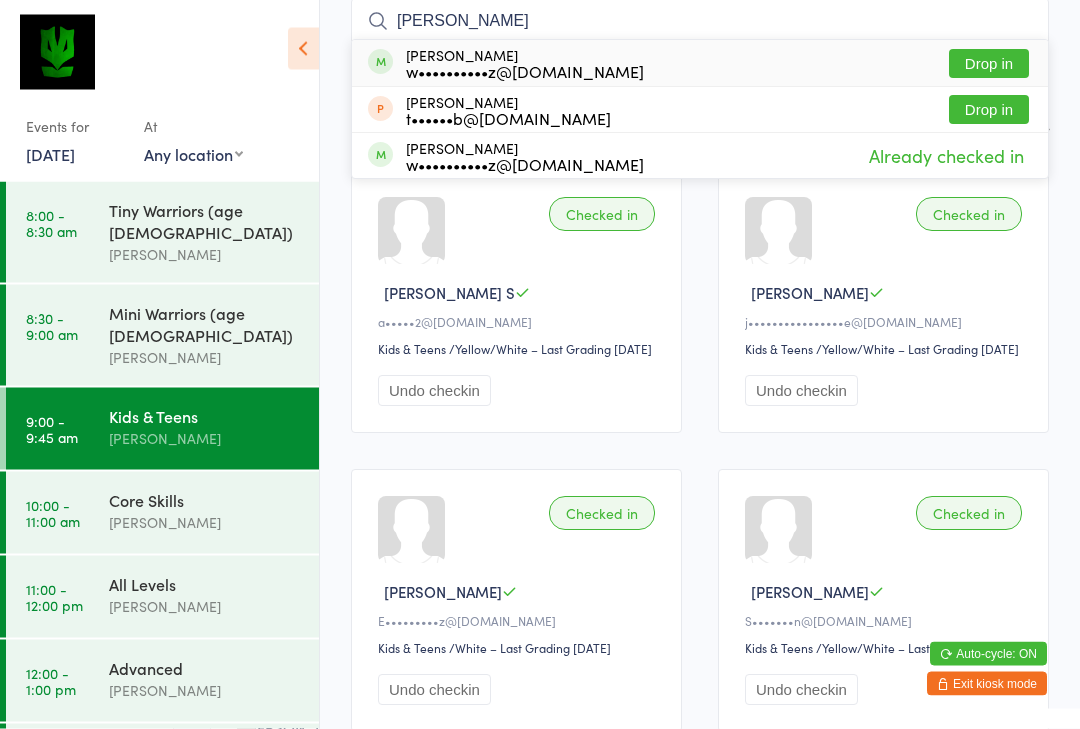 type on "[PERSON_NAME]" 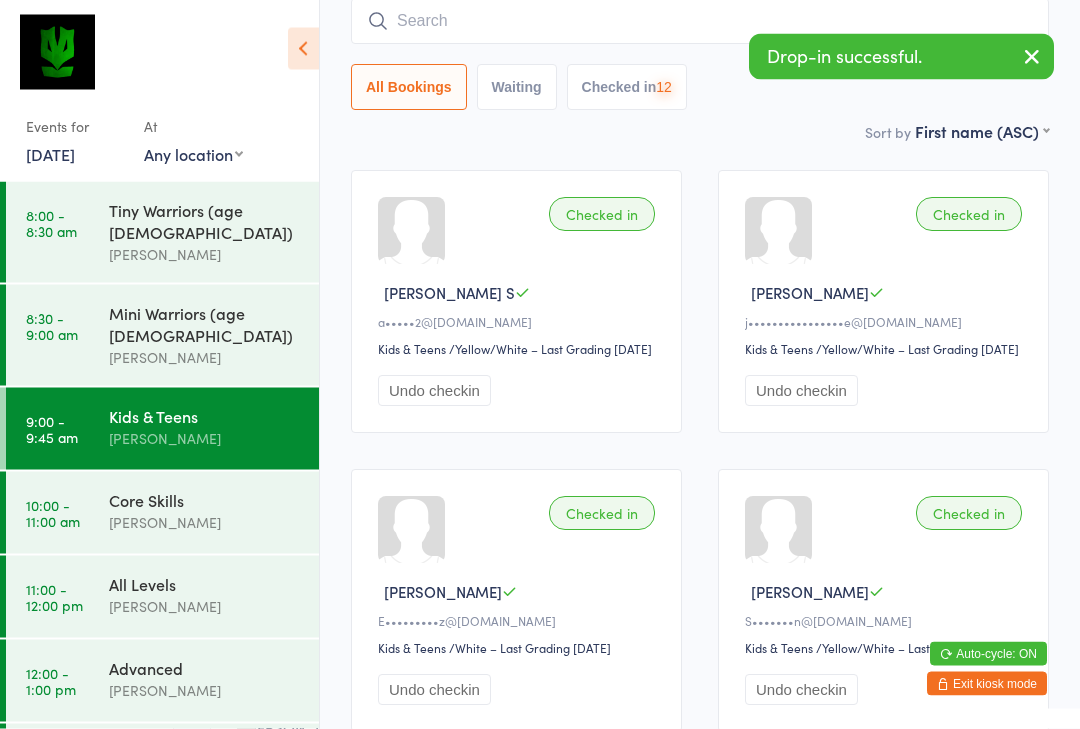 scroll, scrollTop: 181, scrollLeft: 0, axis: vertical 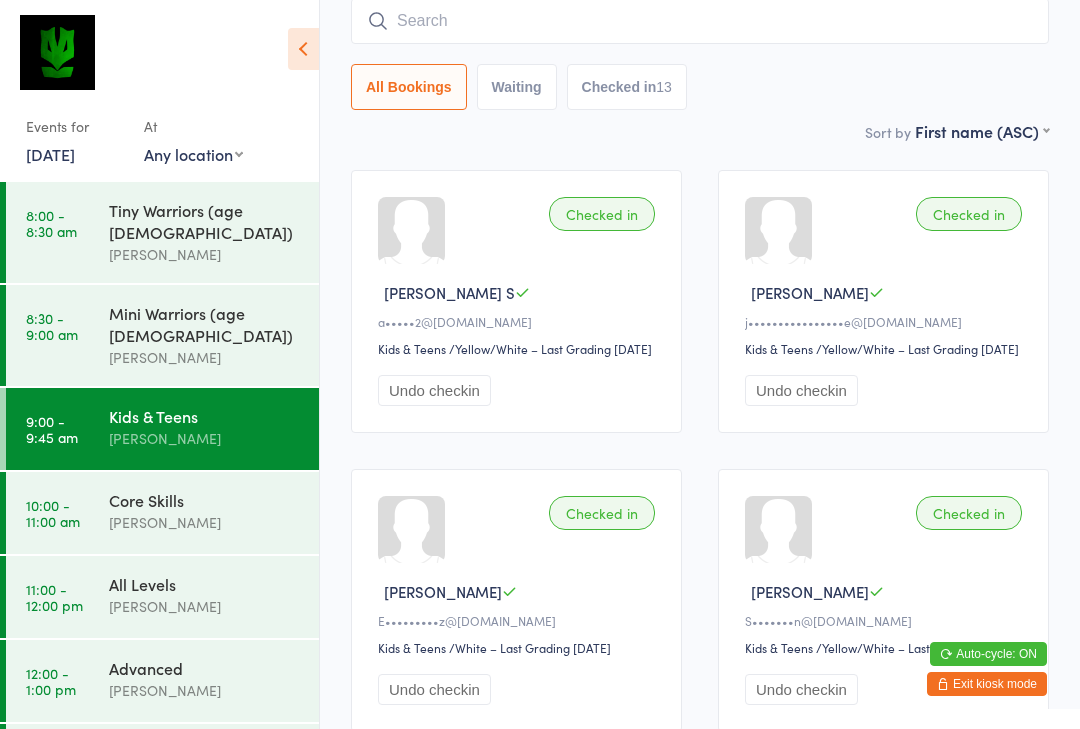 click on "[PERSON_NAME]" at bounding box center (205, 522) 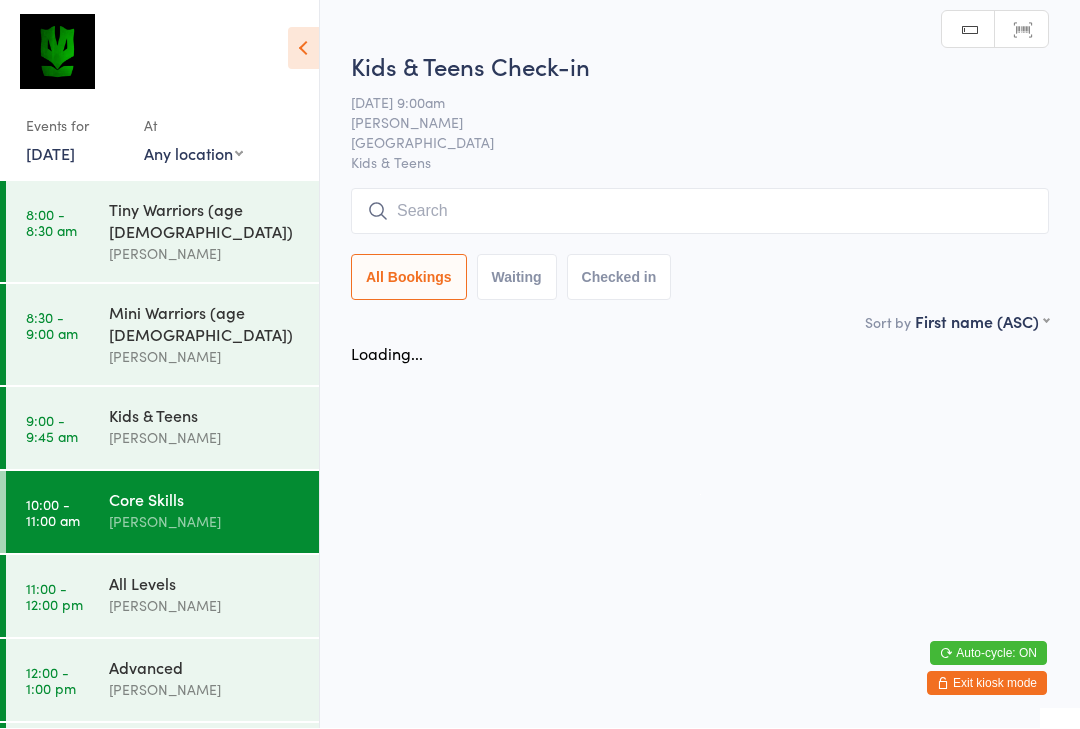 scroll, scrollTop: 1, scrollLeft: 0, axis: vertical 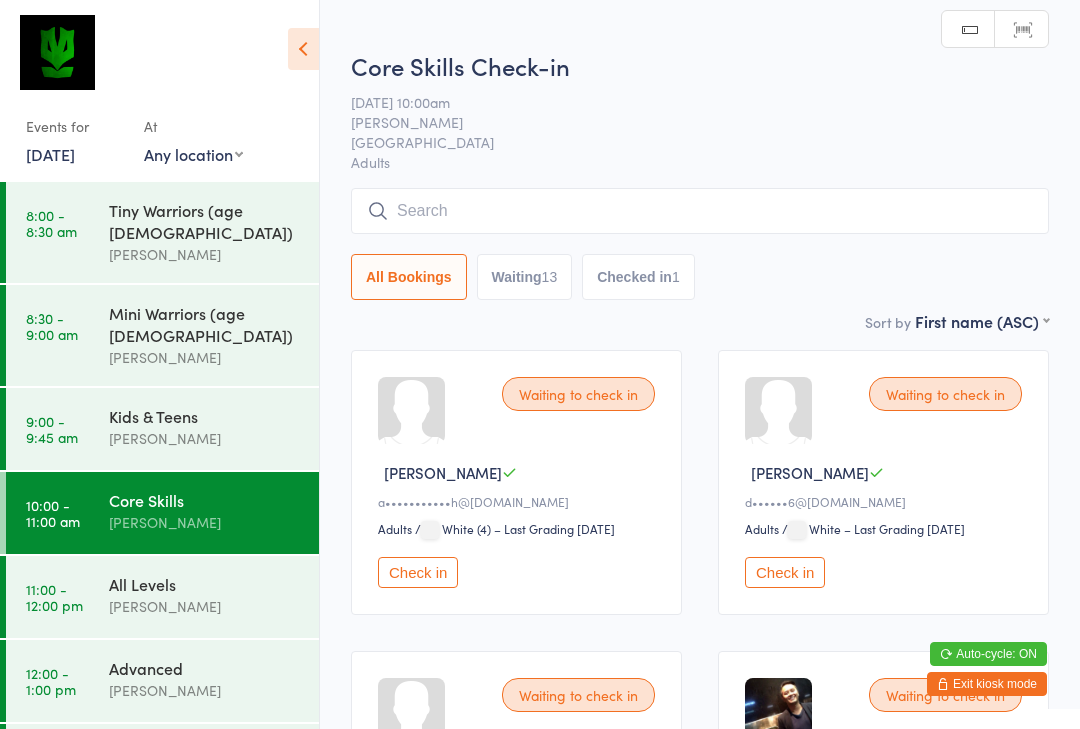 click at bounding box center (700, 211) 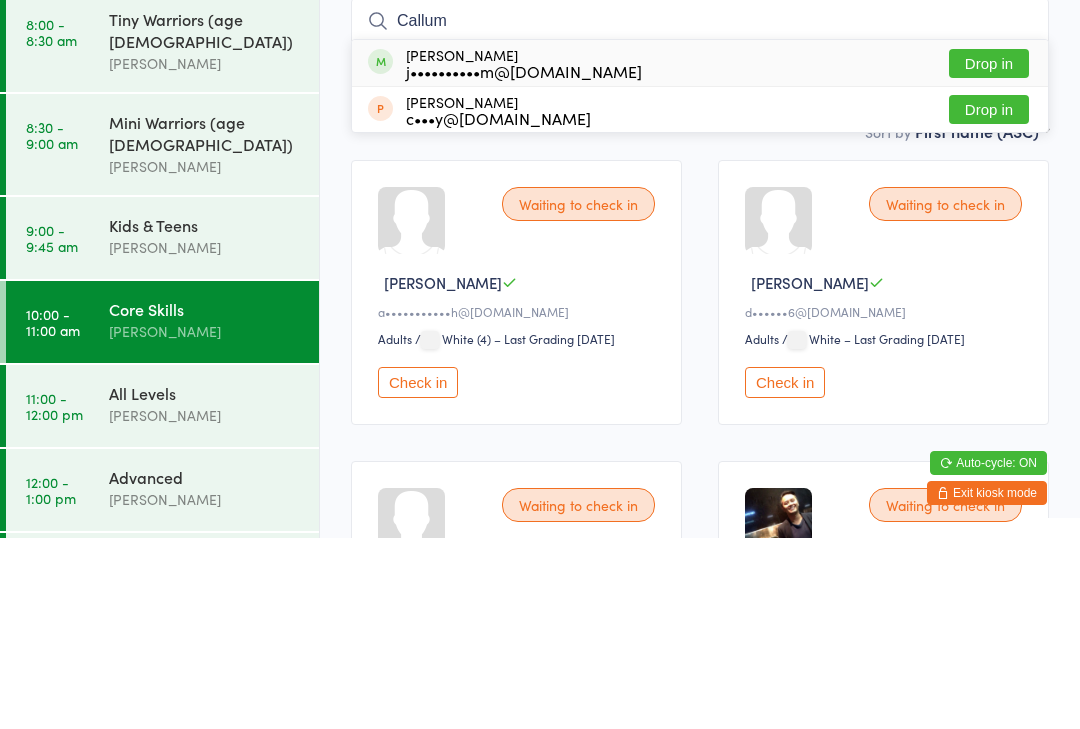 type on "Callum" 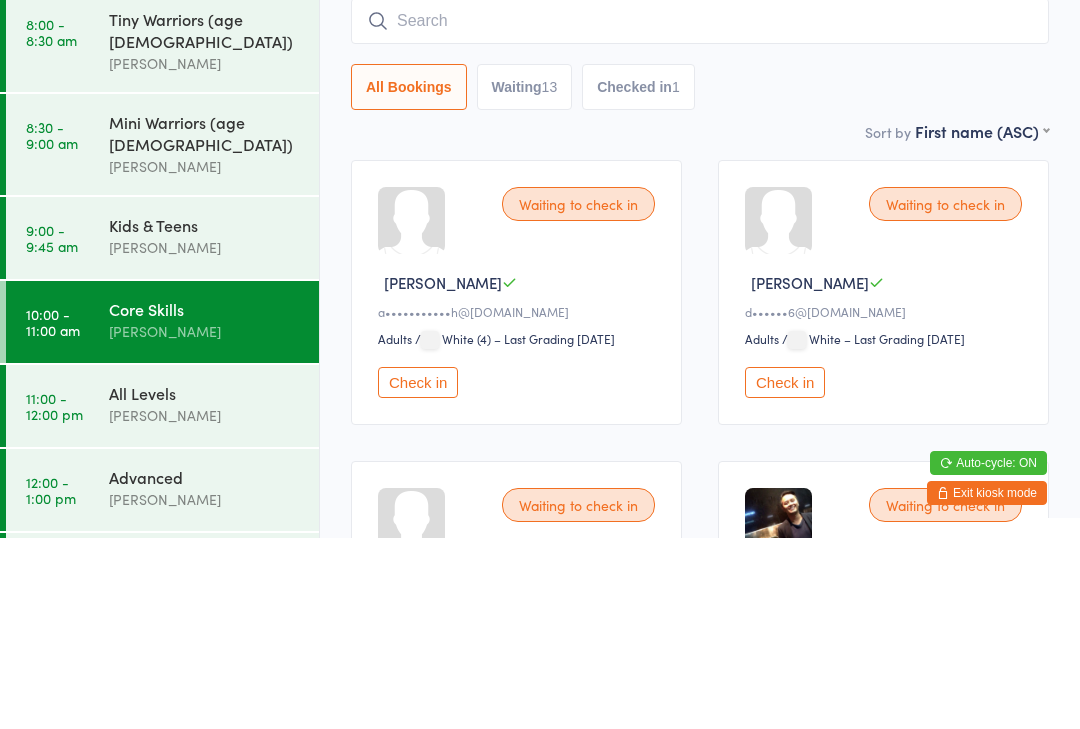 scroll, scrollTop: 191, scrollLeft: 0, axis: vertical 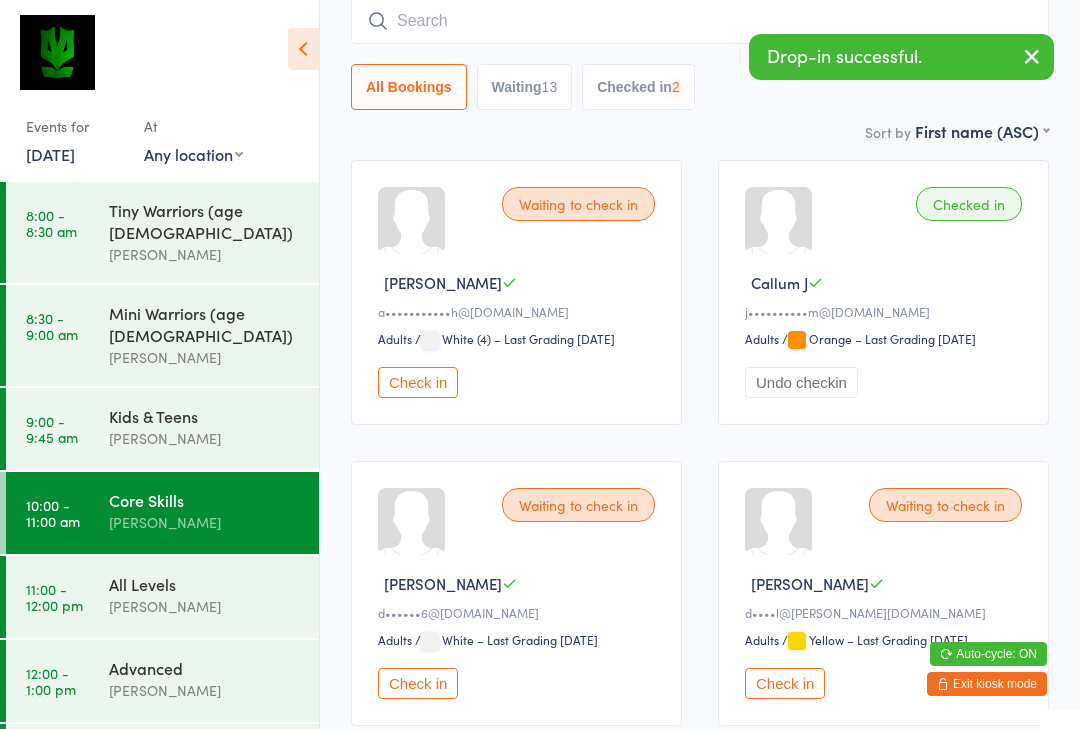 click on "[PERSON_NAME]" at bounding box center (205, 606) 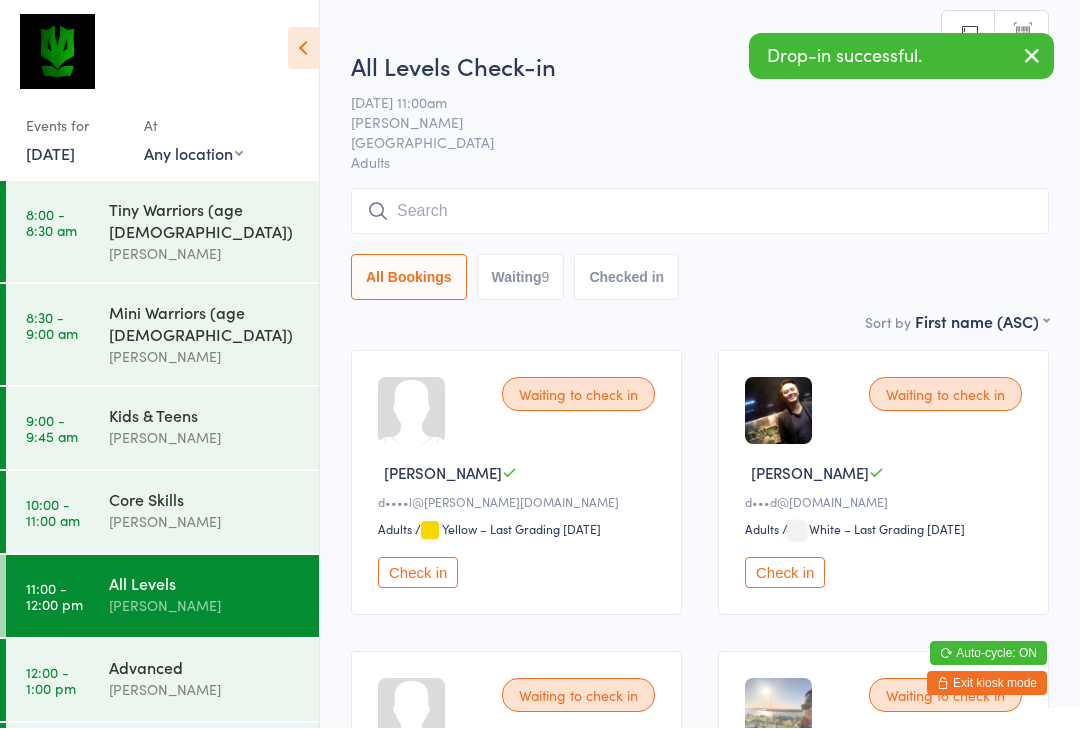 scroll, scrollTop: 1, scrollLeft: 0, axis: vertical 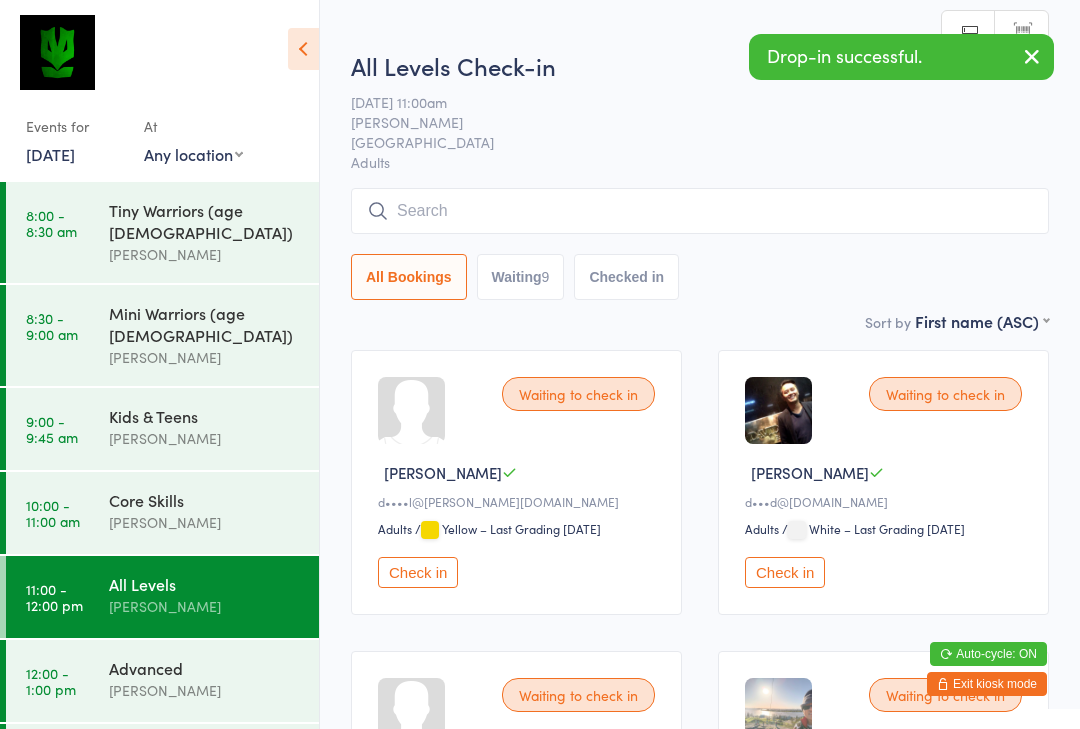 click at bounding box center [700, 211] 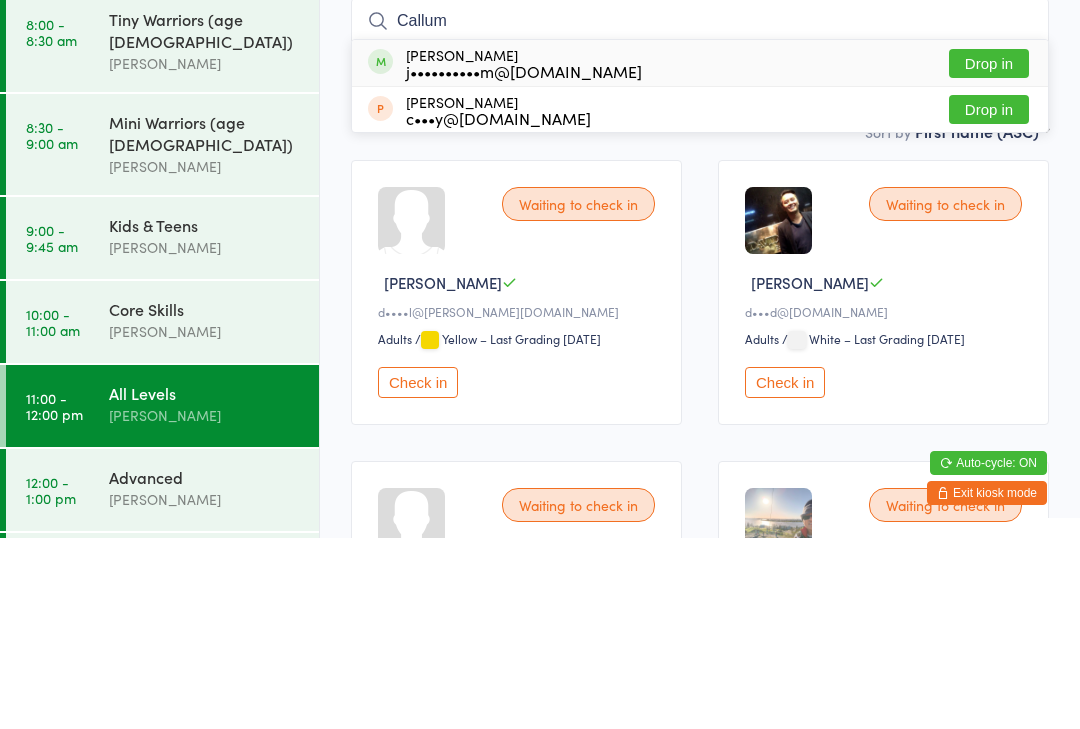 type on "Callum" 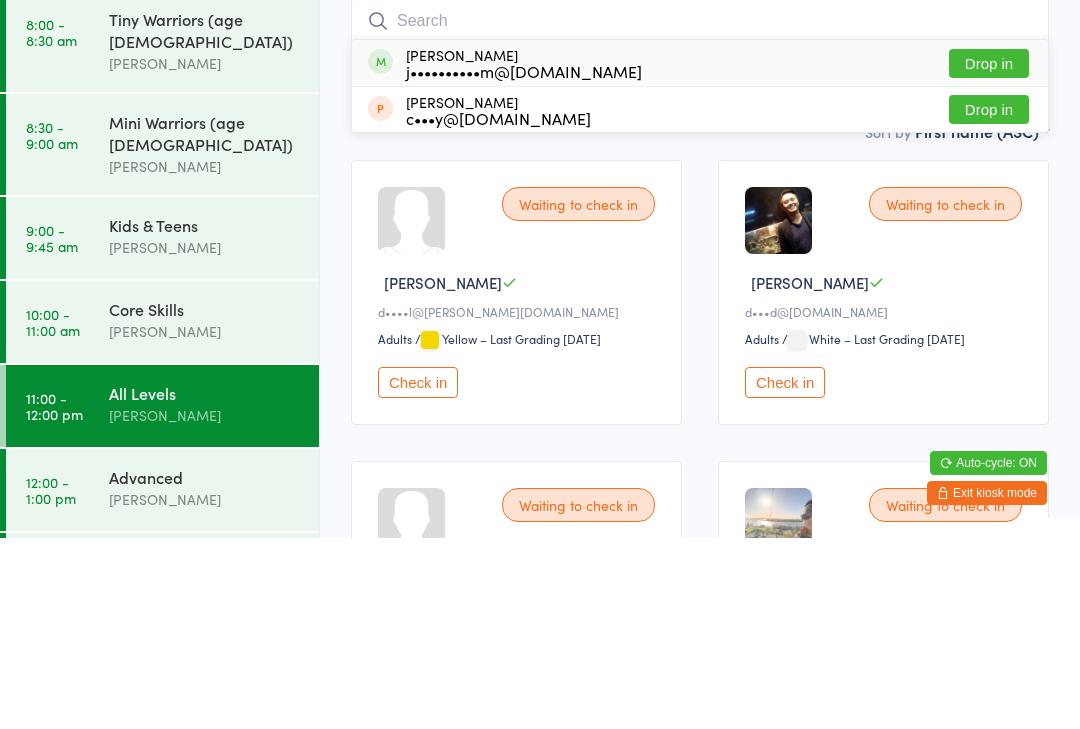 scroll, scrollTop: 191, scrollLeft: 0, axis: vertical 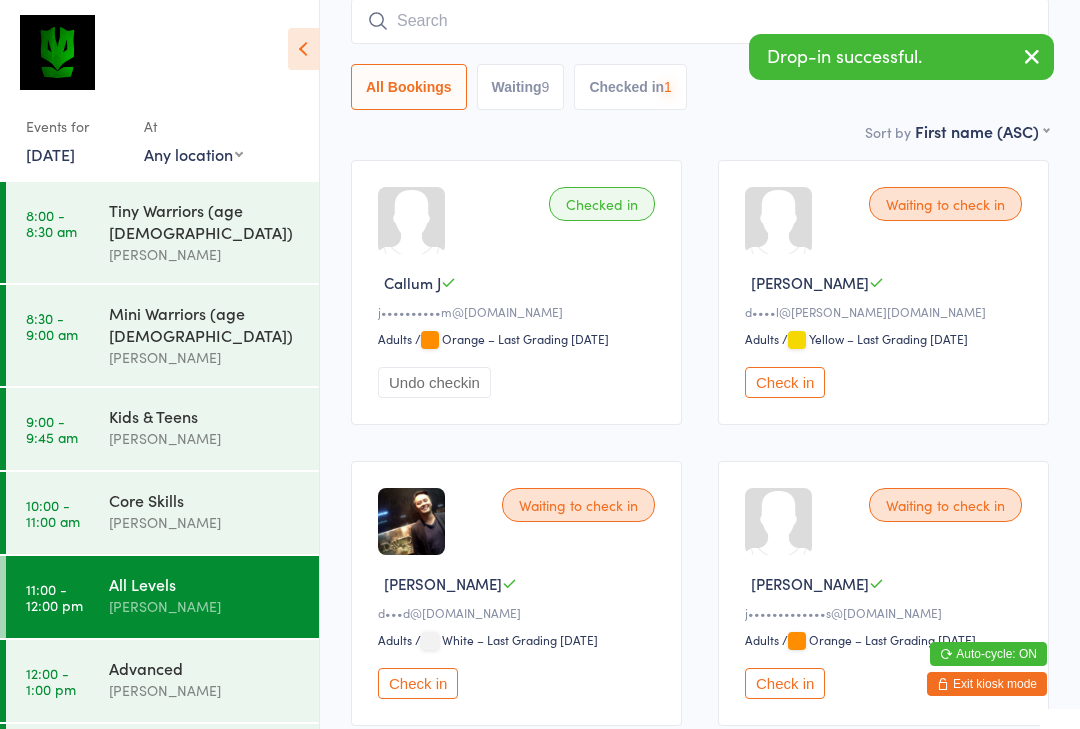 click on "[PERSON_NAME]" at bounding box center [205, 690] 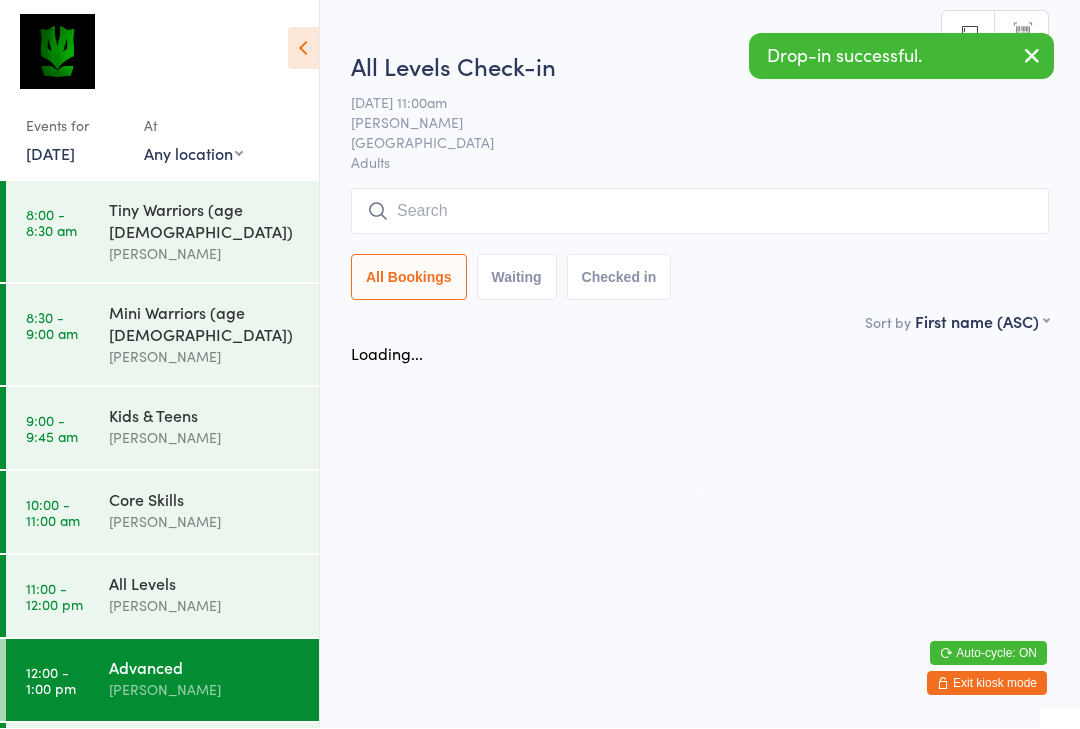 scroll, scrollTop: 1, scrollLeft: 0, axis: vertical 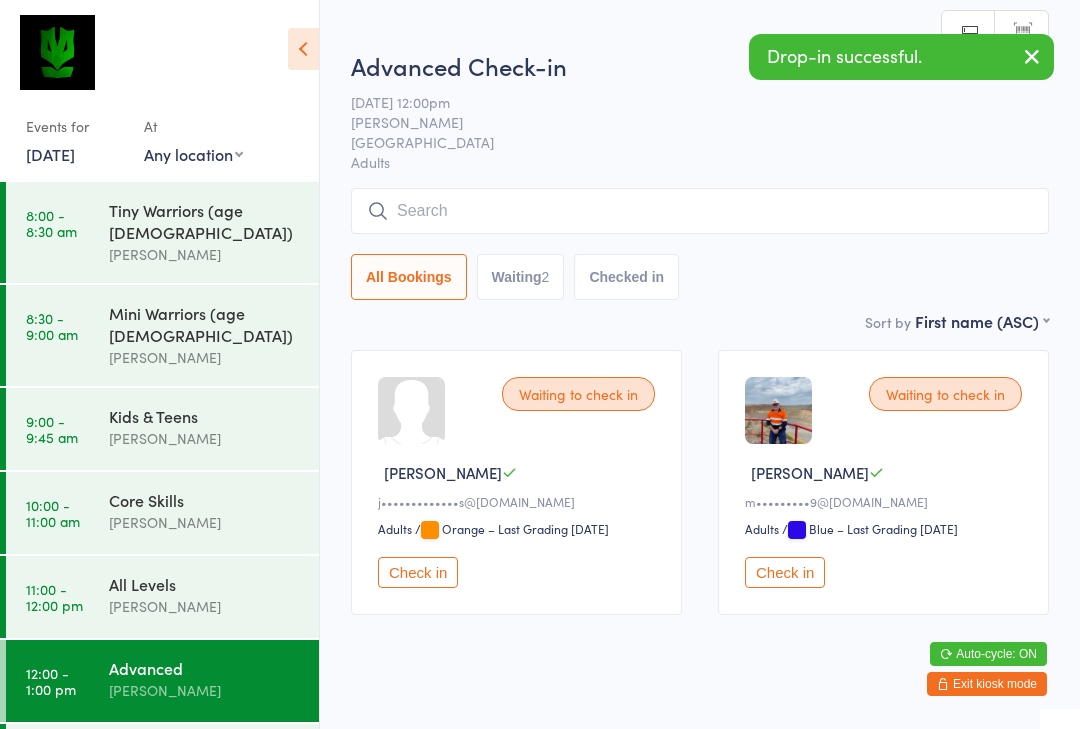 click on "Advanced Check-in [DATE] 12:00pm  [PERSON_NAME]  Surry Hills Gym  Adults  Manual search Scanner input All Bookings Waiting  2 Checked in" at bounding box center [700, 179] 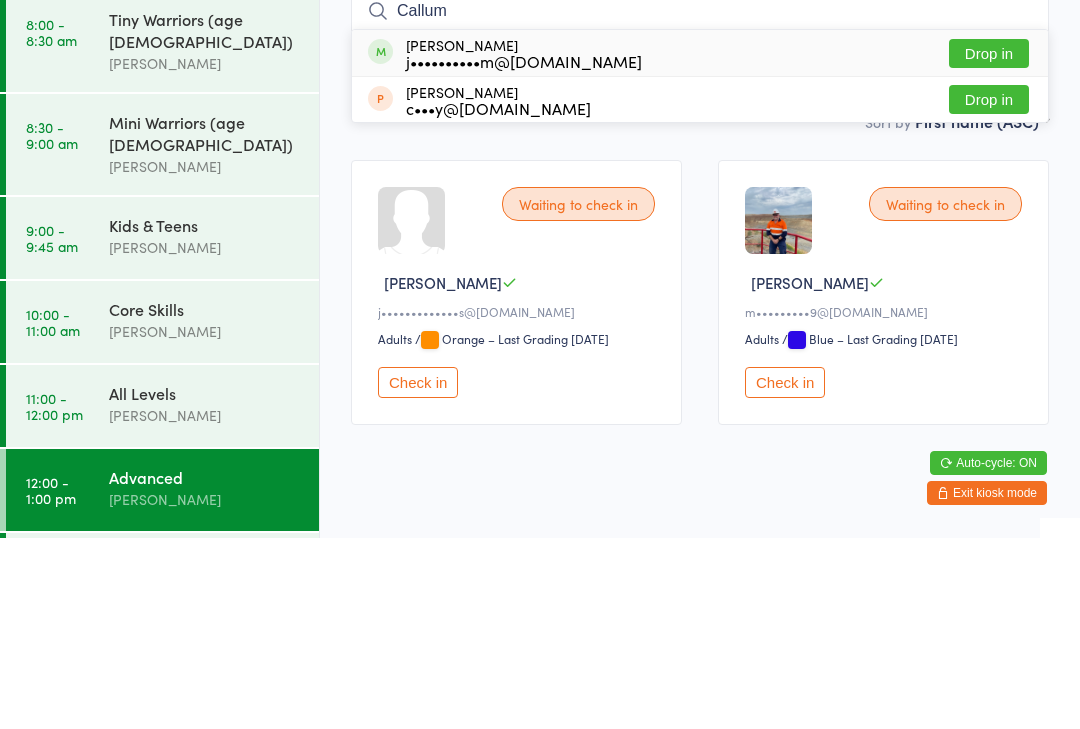 type on "Callum" 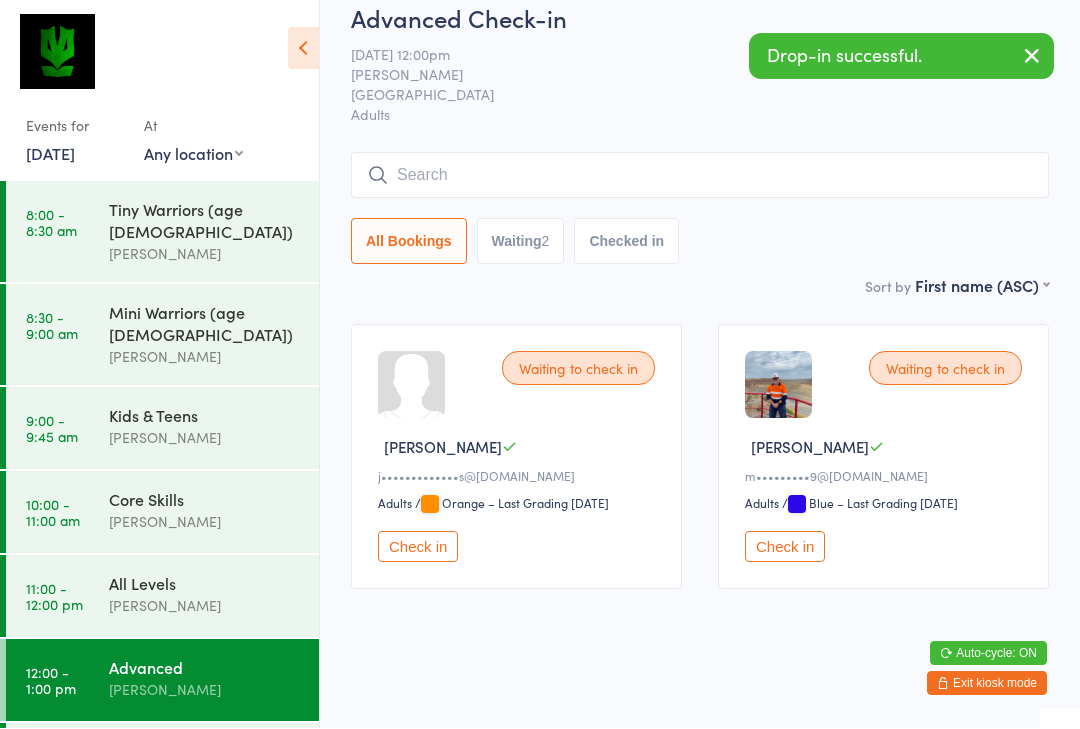 scroll, scrollTop: 49, scrollLeft: 0, axis: vertical 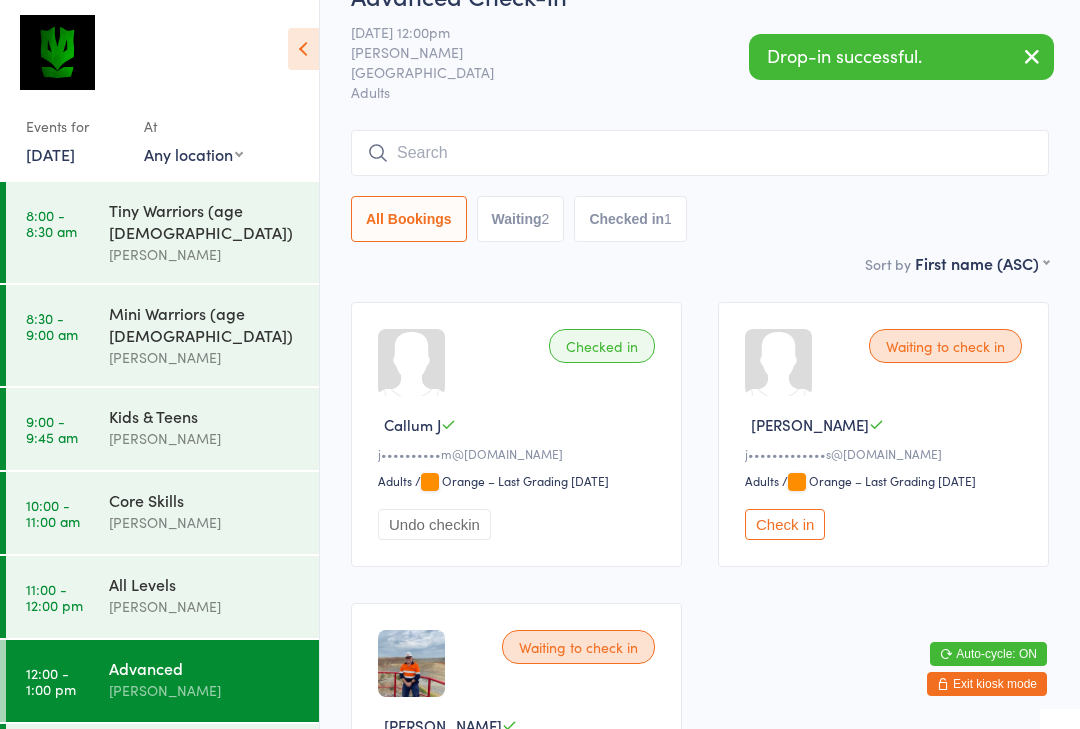 click on "Core Skills" at bounding box center (205, 500) 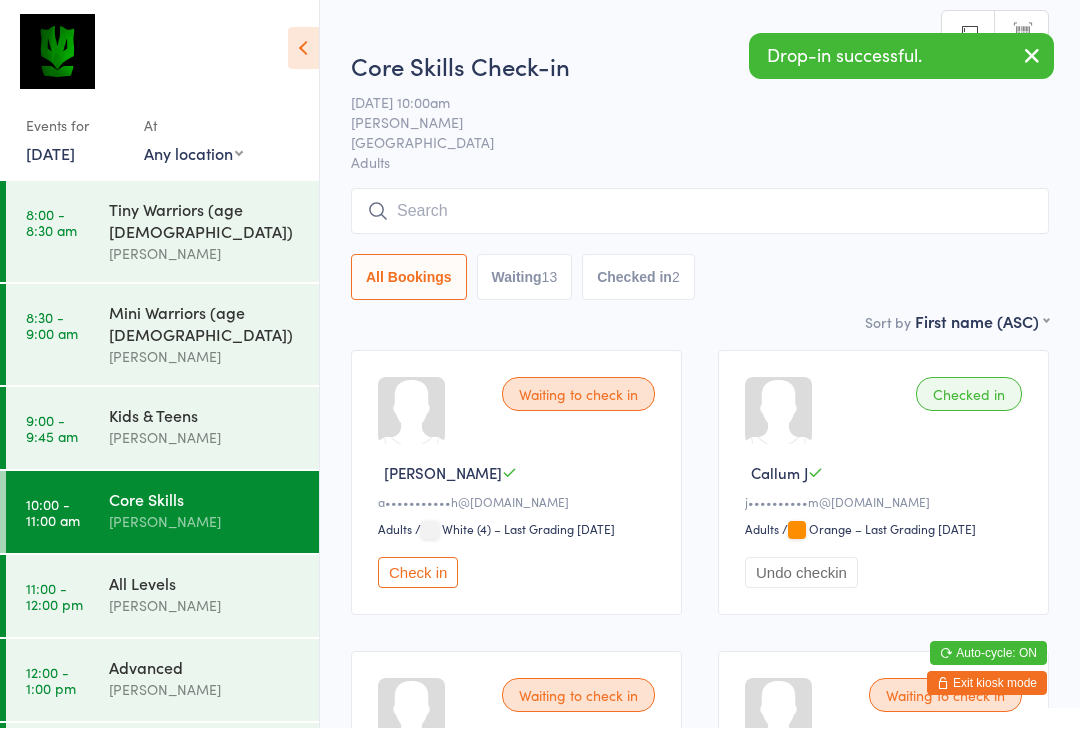 scroll, scrollTop: 1, scrollLeft: 0, axis: vertical 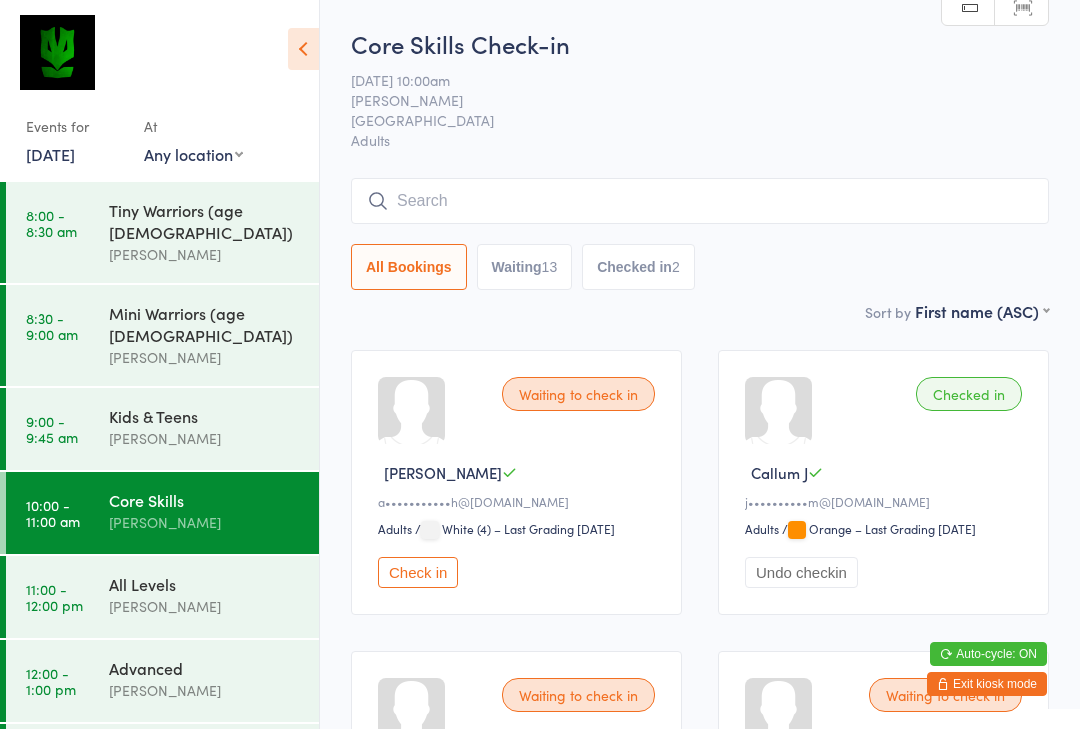click on "Kids & Teens" at bounding box center (205, 416) 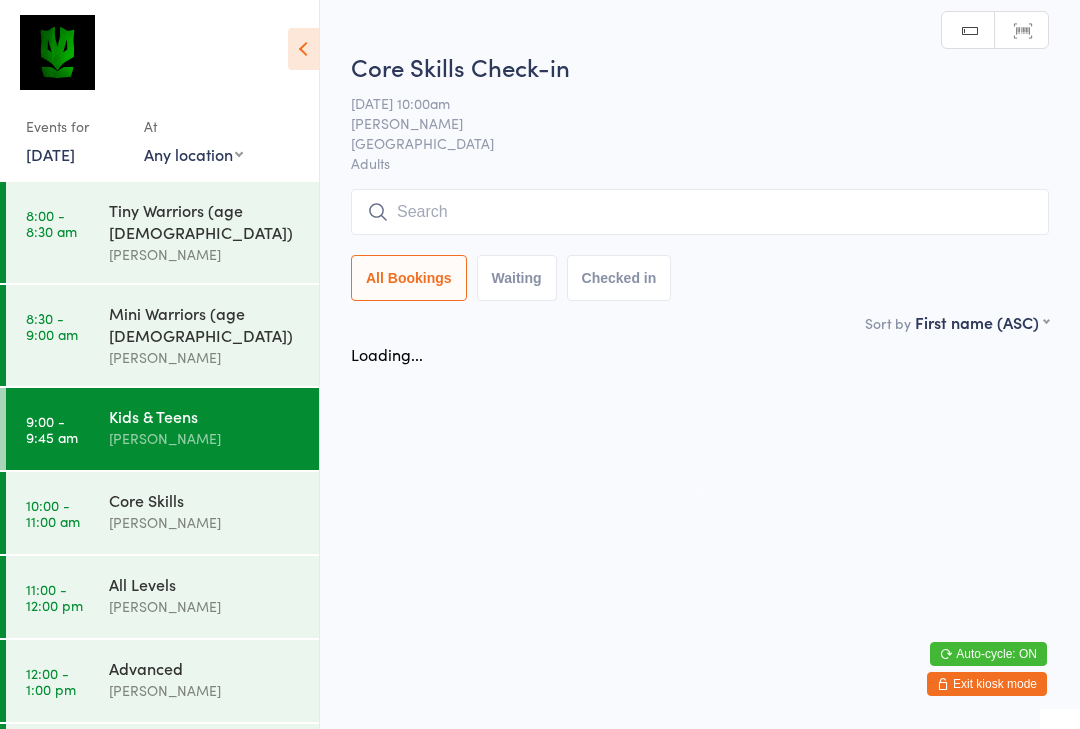 scroll, scrollTop: 0, scrollLeft: 0, axis: both 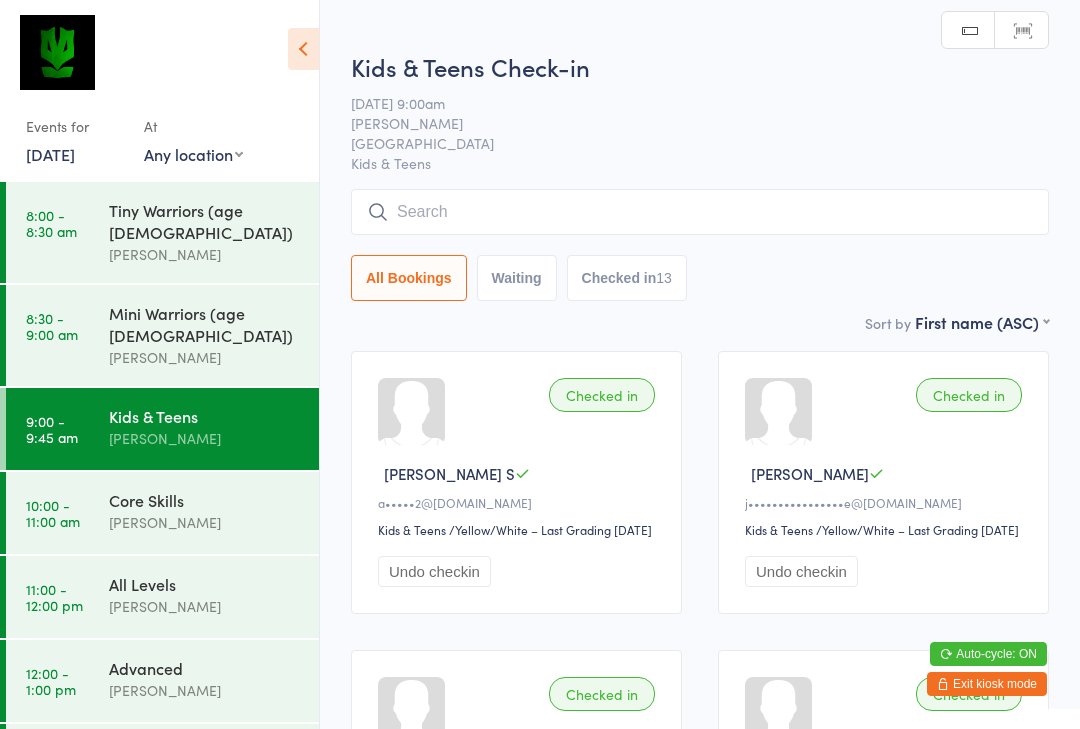 click at bounding box center [700, 212] 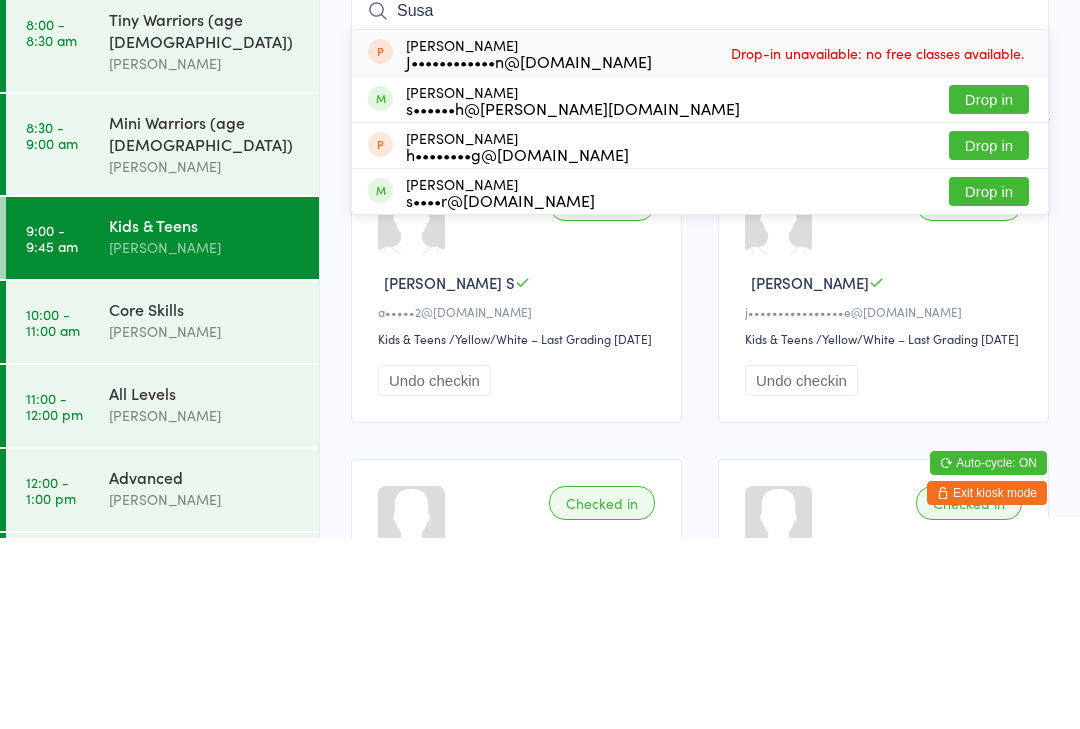 type on "Susa" 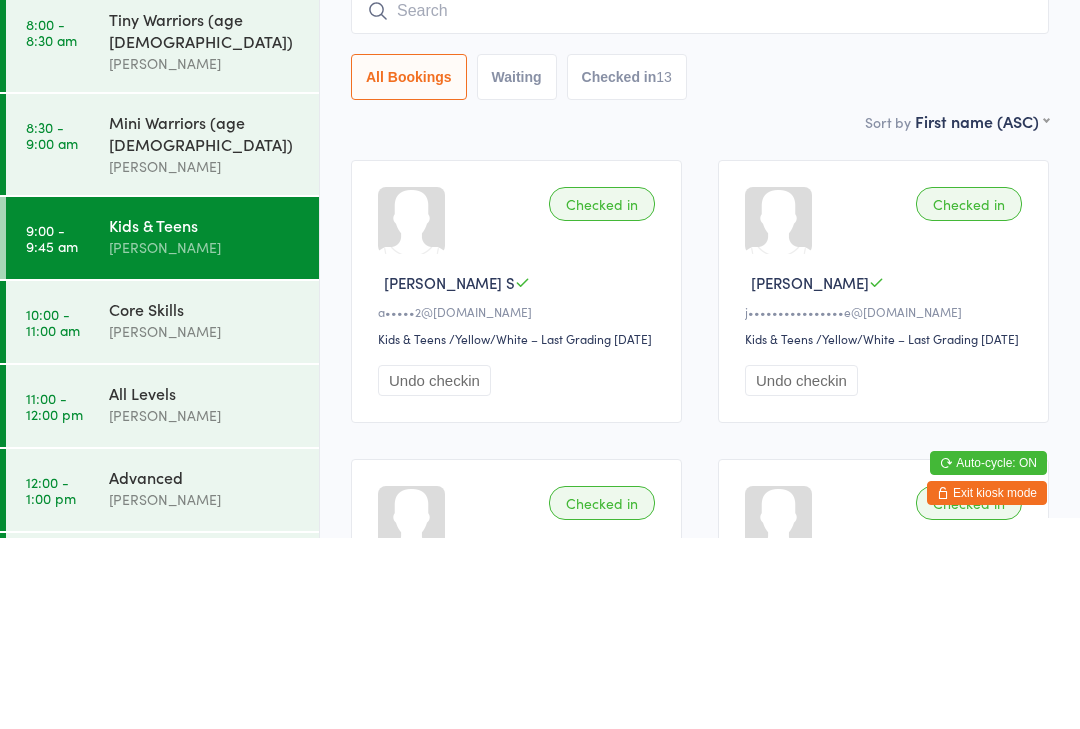 click on "First name (ASC) First name (DESC) Last name (ASC) Last name (DESC) Check in time (ASC) Check in time (DESC) Rank (ASC) Rank (DESC)" at bounding box center [982, 309] 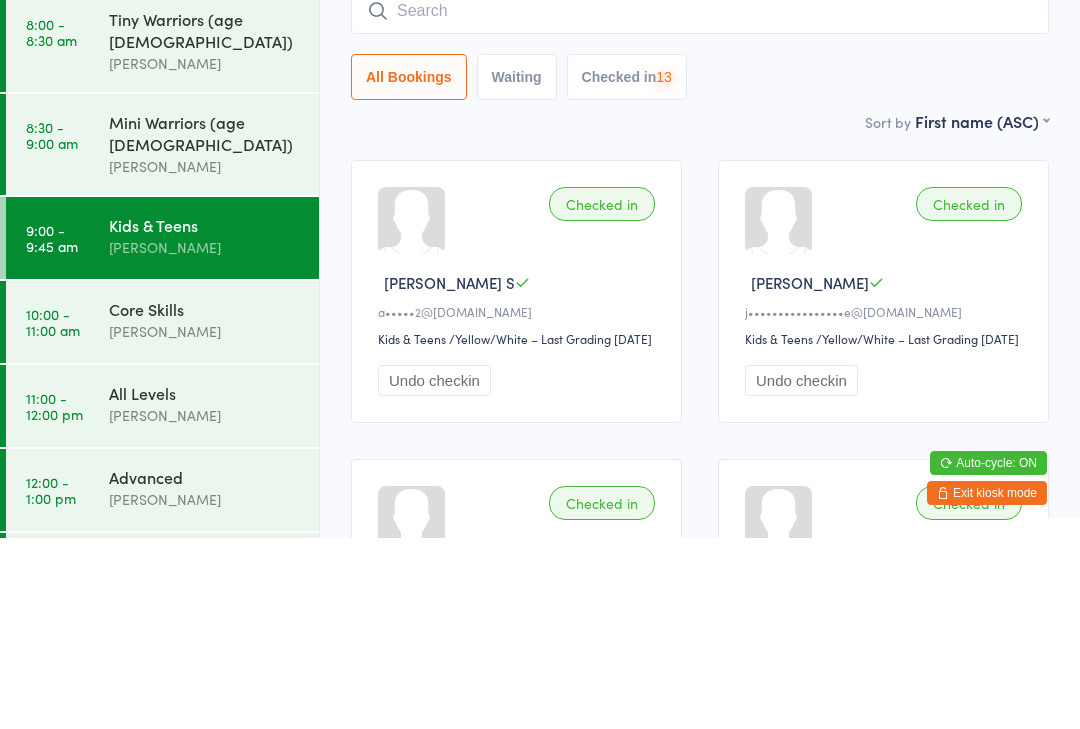 scroll, scrollTop: 191, scrollLeft: 0, axis: vertical 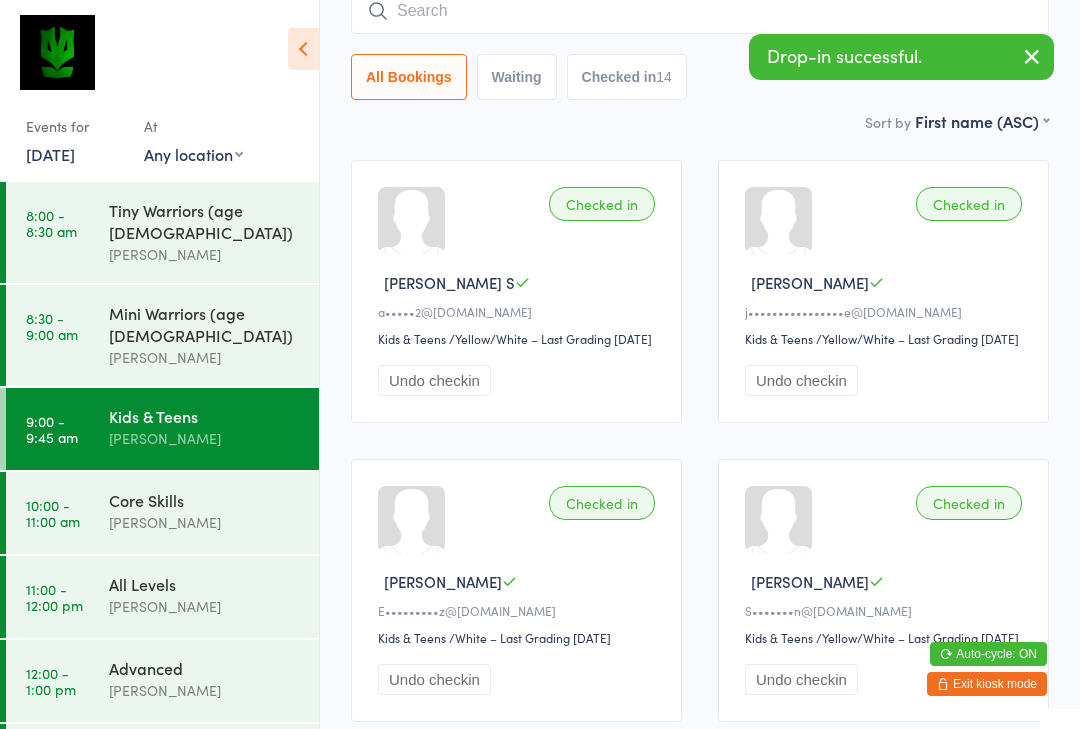 click at bounding box center (700, 11) 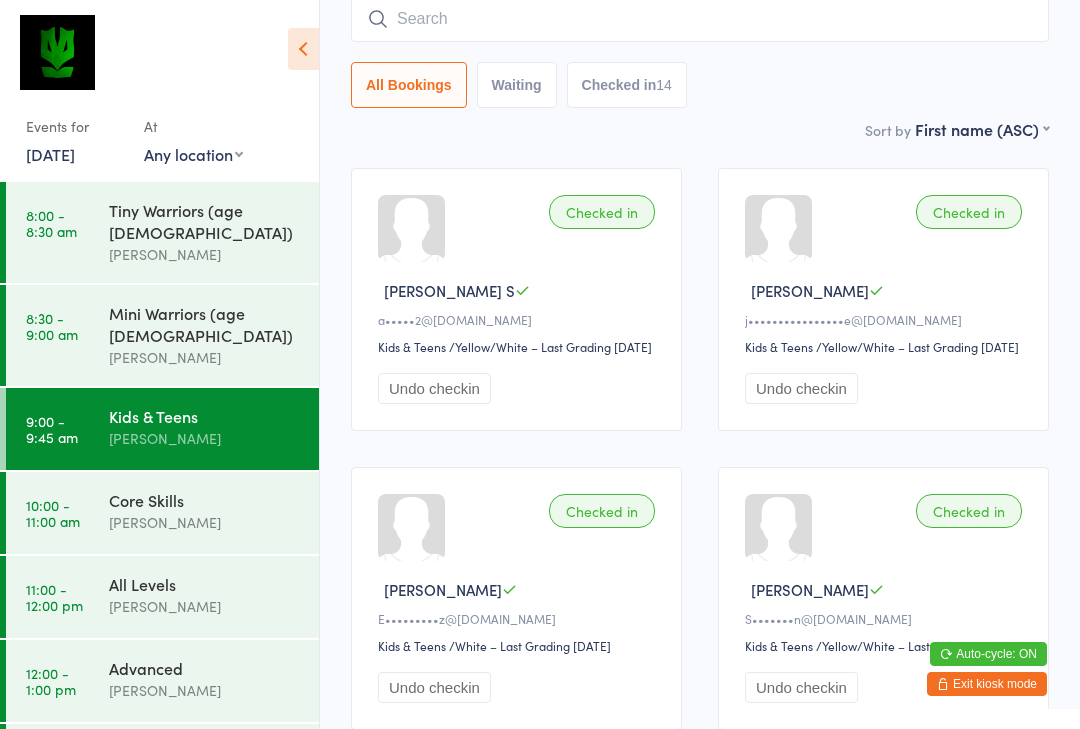 scroll, scrollTop: 181, scrollLeft: 0, axis: vertical 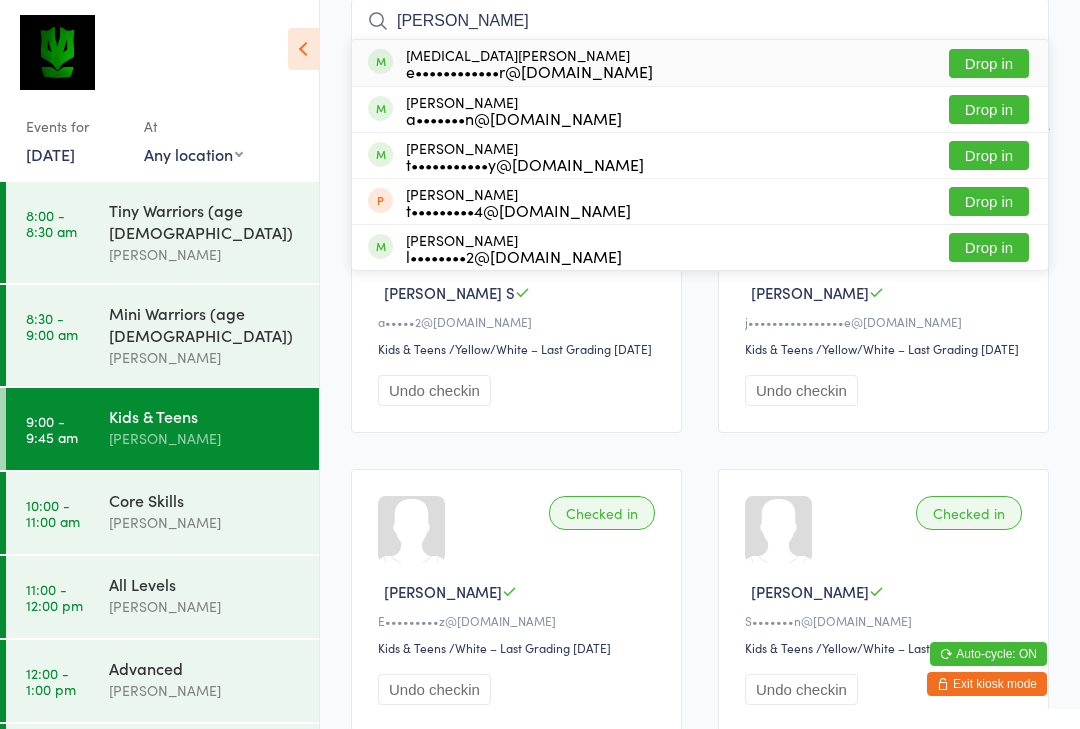 type on "[PERSON_NAME]" 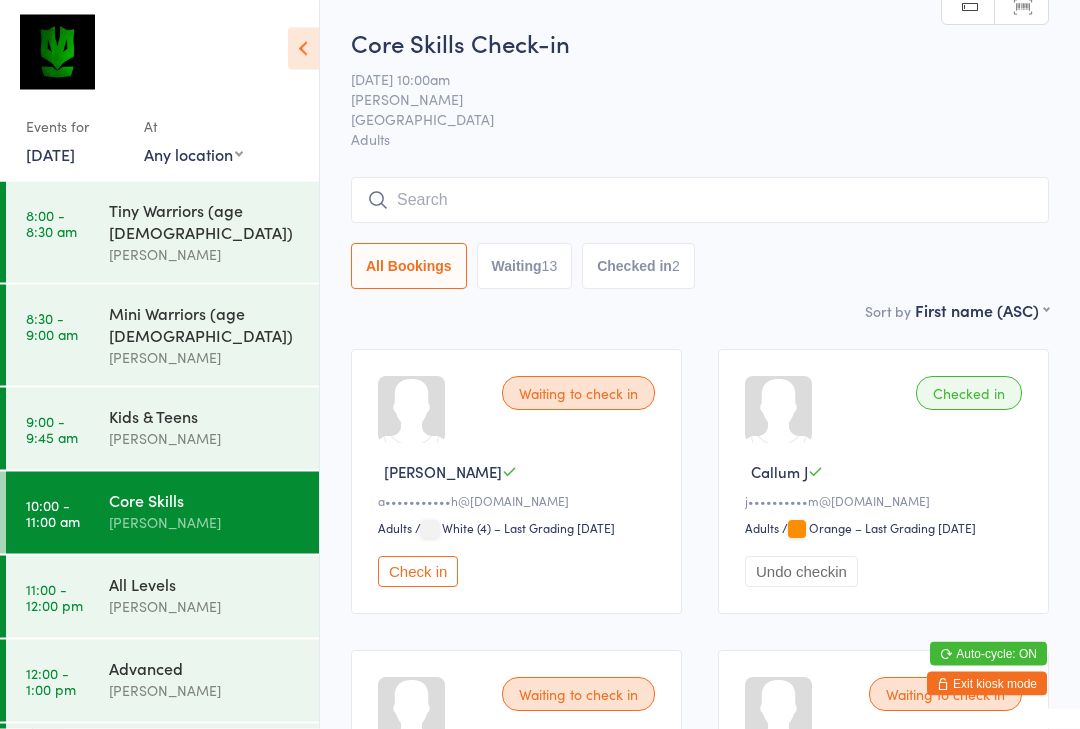 scroll, scrollTop: 0, scrollLeft: 0, axis: both 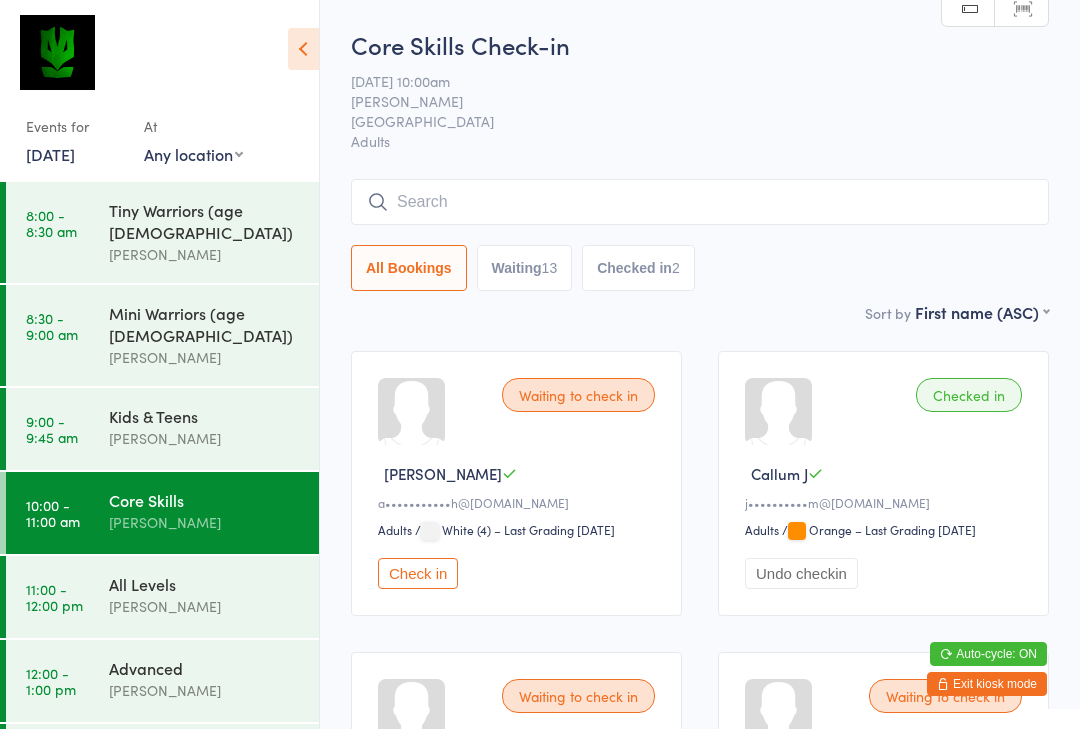 click on "Waiting  13" at bounding box center (525, 268) 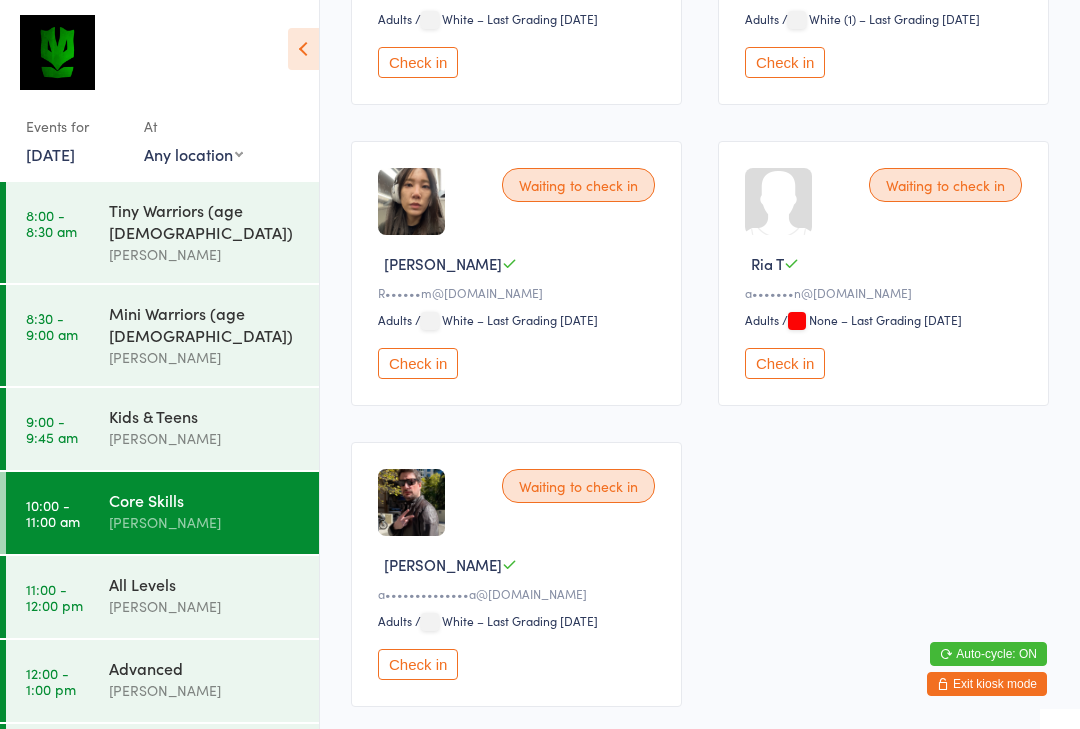 scroll, scrollTop: 1735, scrollLeft: 0, axis: vertical 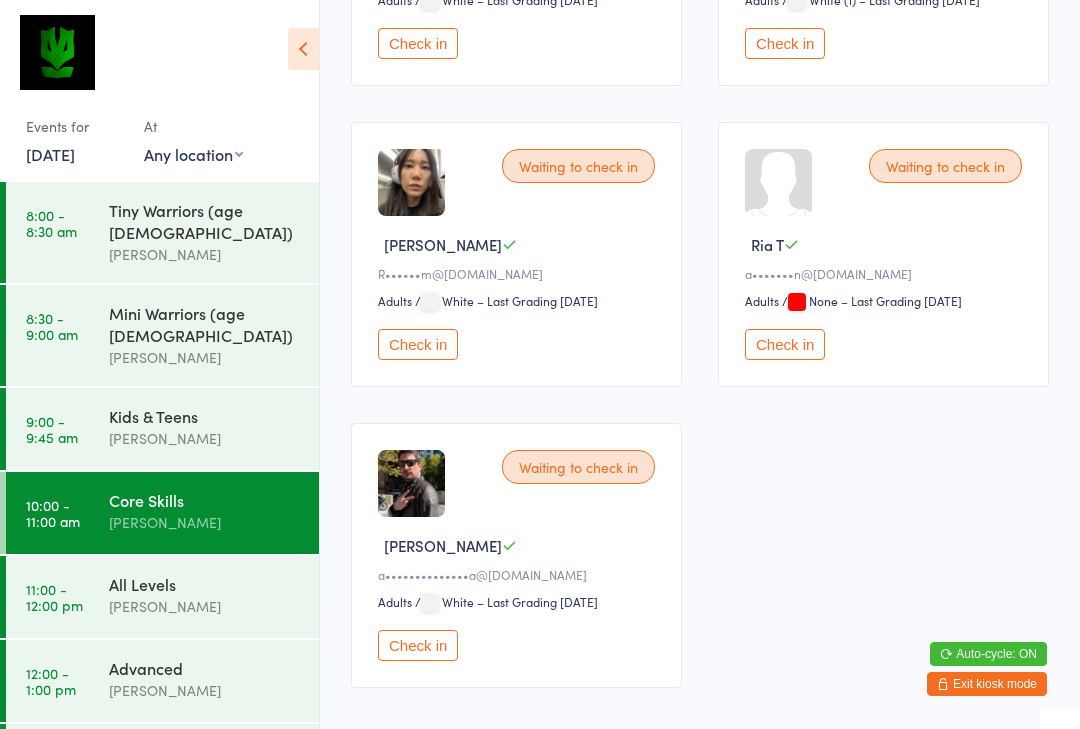 click on "Check in" at bounding box center [418, 645] 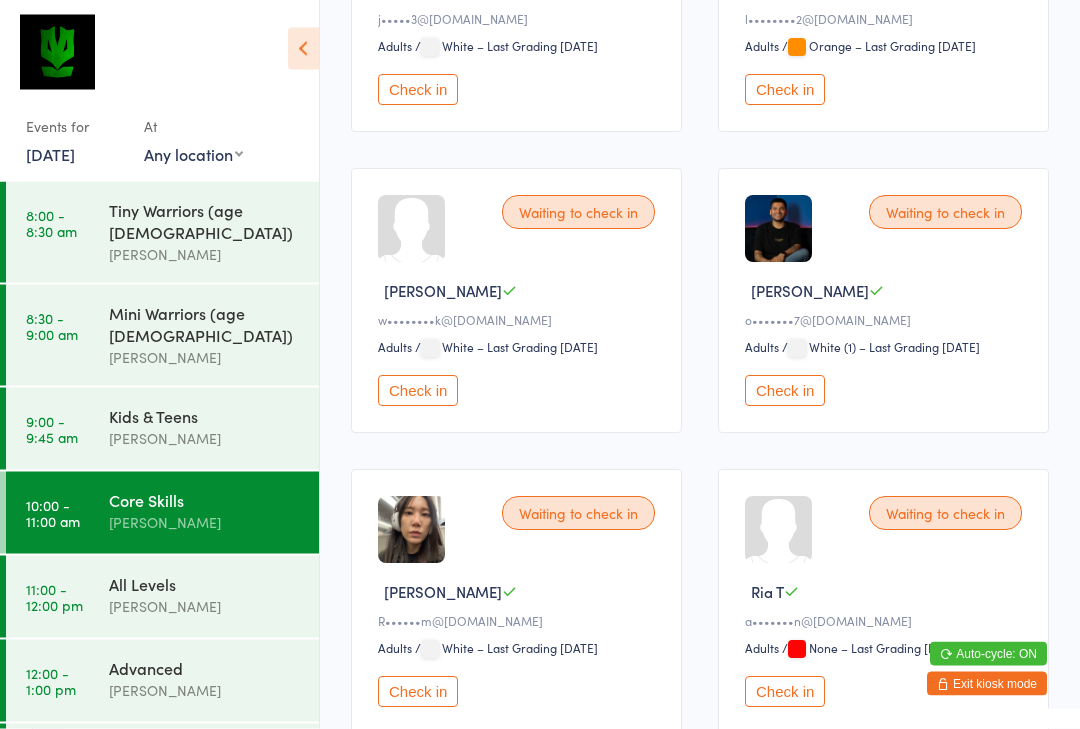 scroll, scrollTop: 1388, scrollLeft: 0, axis: vertical 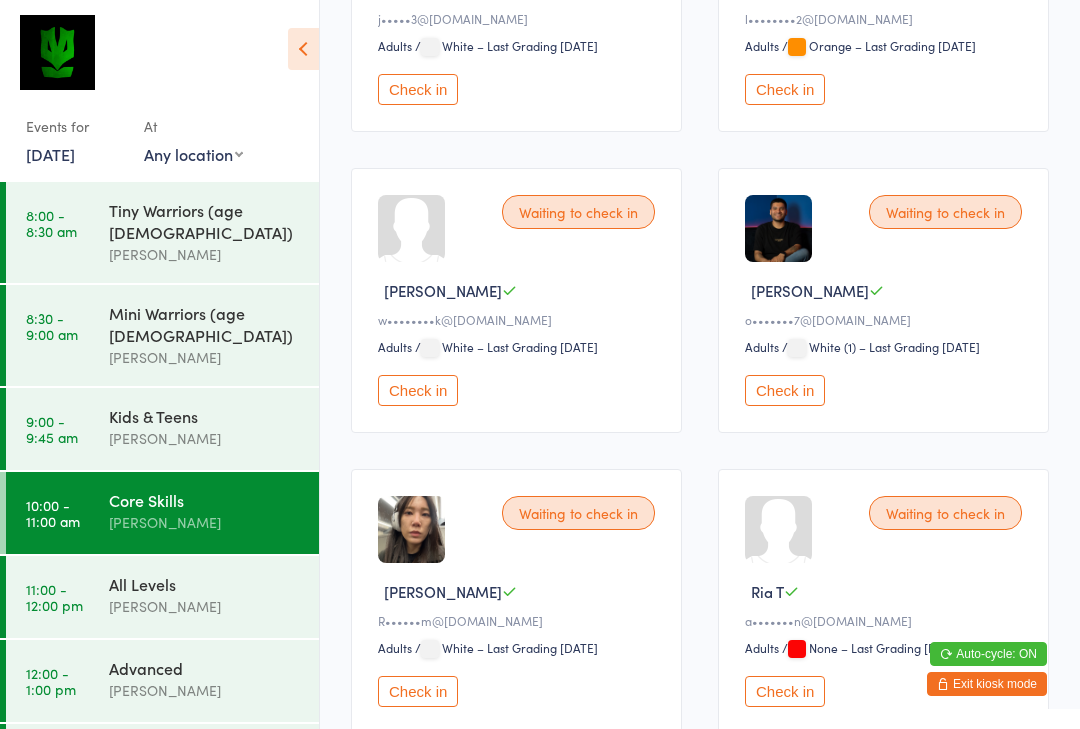 click on "Check in" at bounding box center (785, 390) 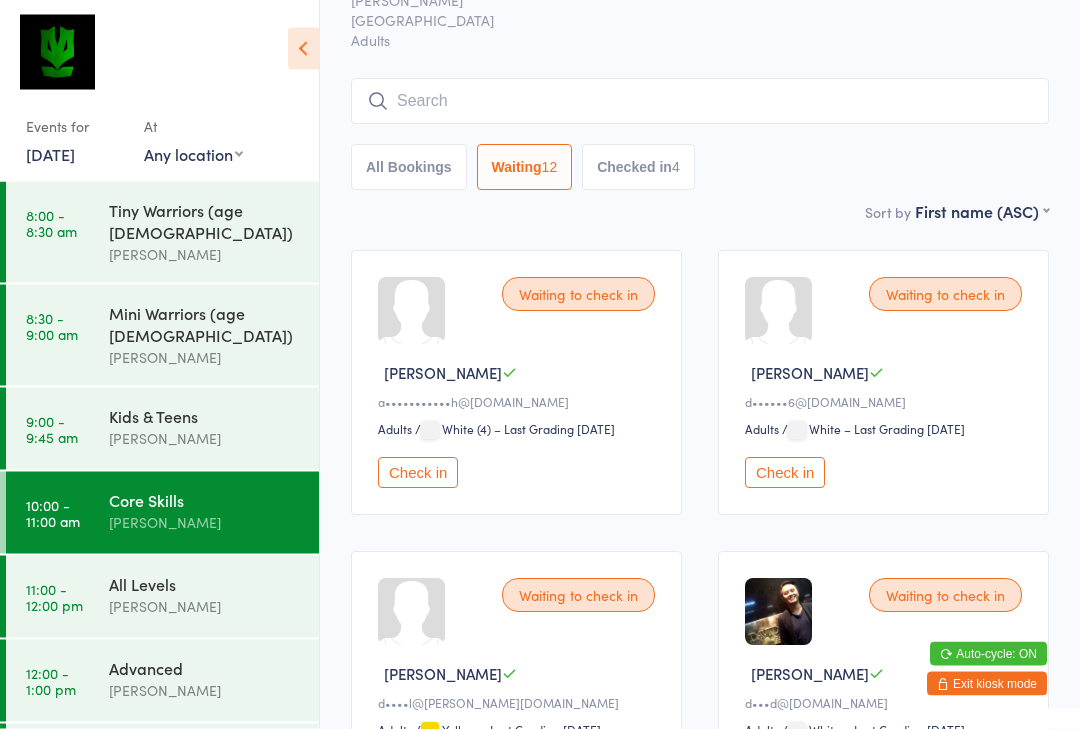 scroll, scrollTop: 0, scrollLeft: 0, axis: both 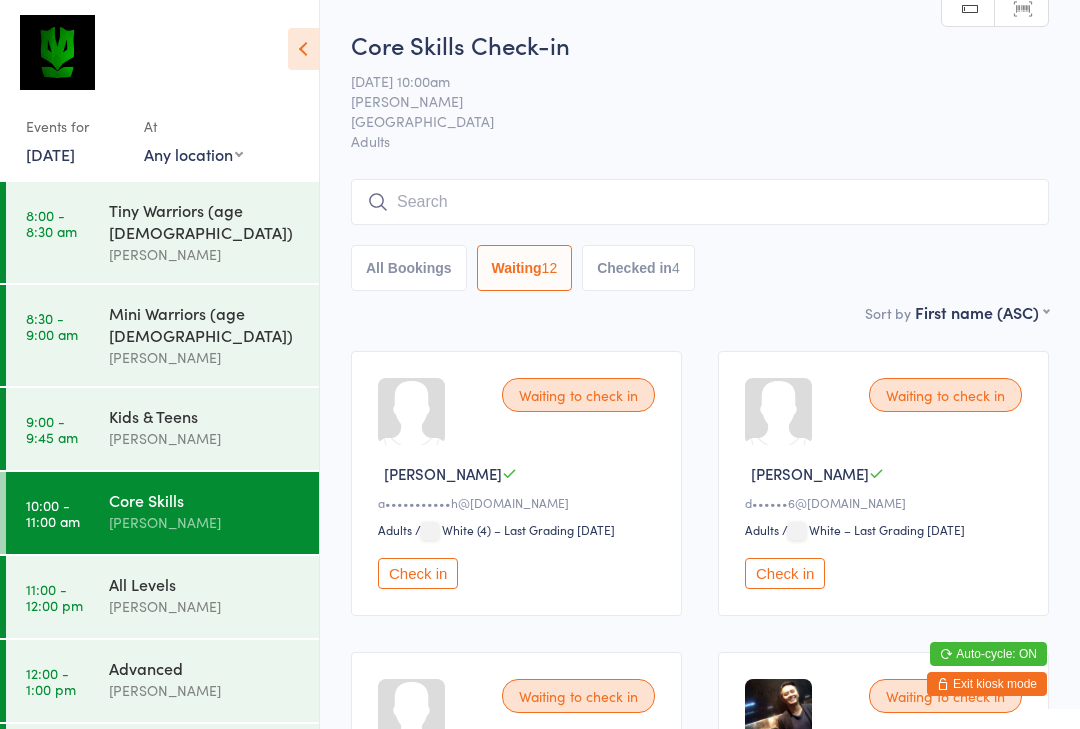 click on "9:00 - 9:45 am Kids & Teens [PERSON_NAME]" at bounding box center (162, 429) 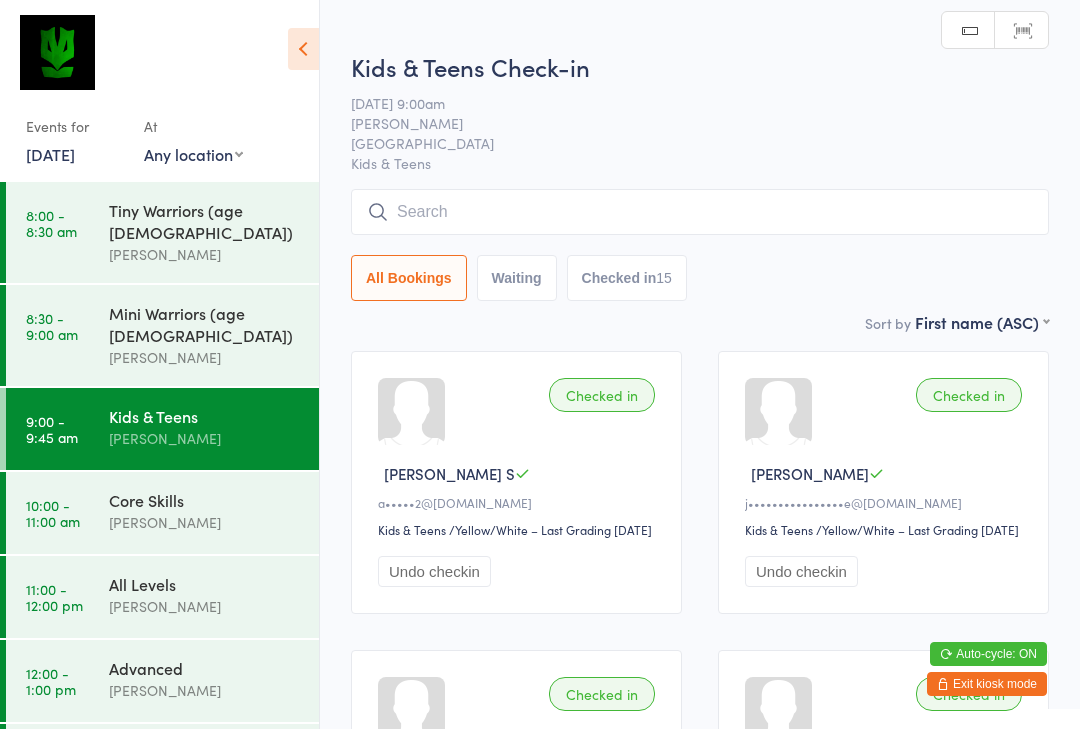 click on "10:00 - 11:00 am Core Skills [PERSON_NAME]" at bounding box center (162, 513) 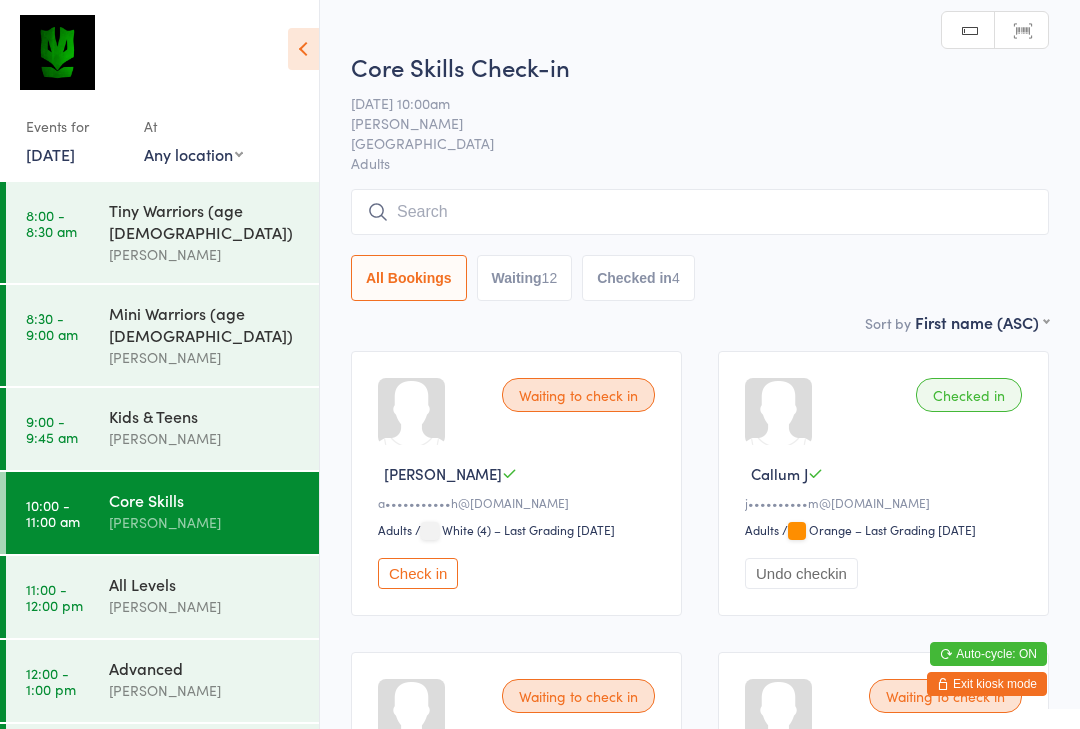 click at bounding box center [700, 212] 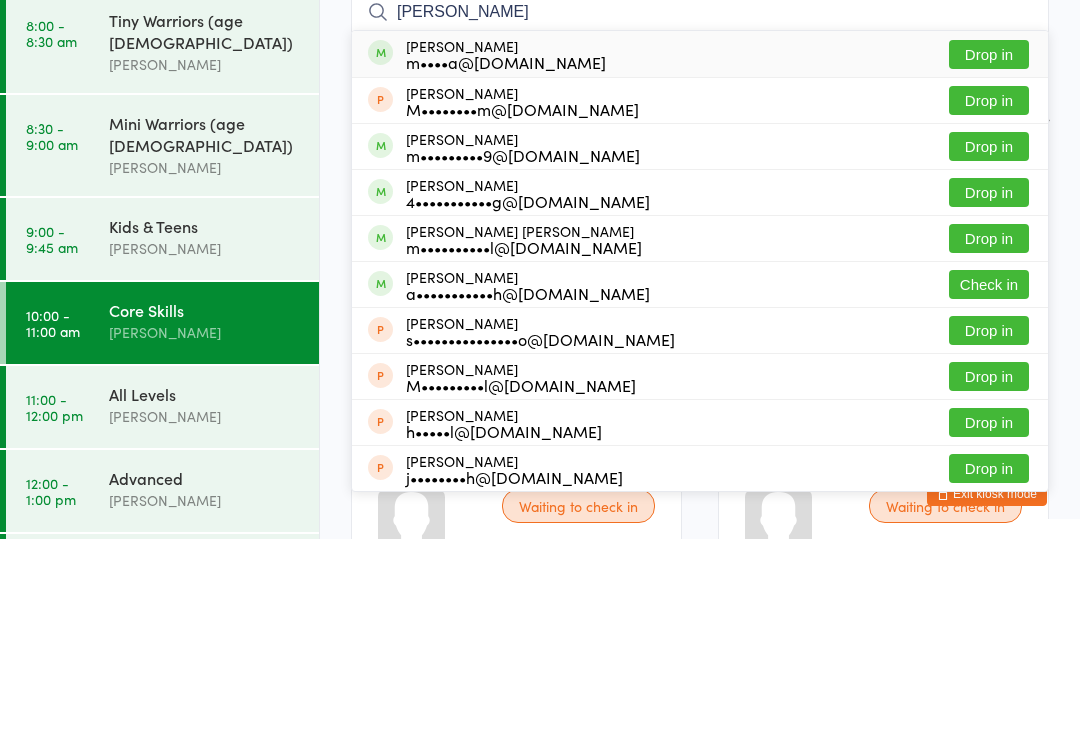 type on "[PERSON_NAME]" 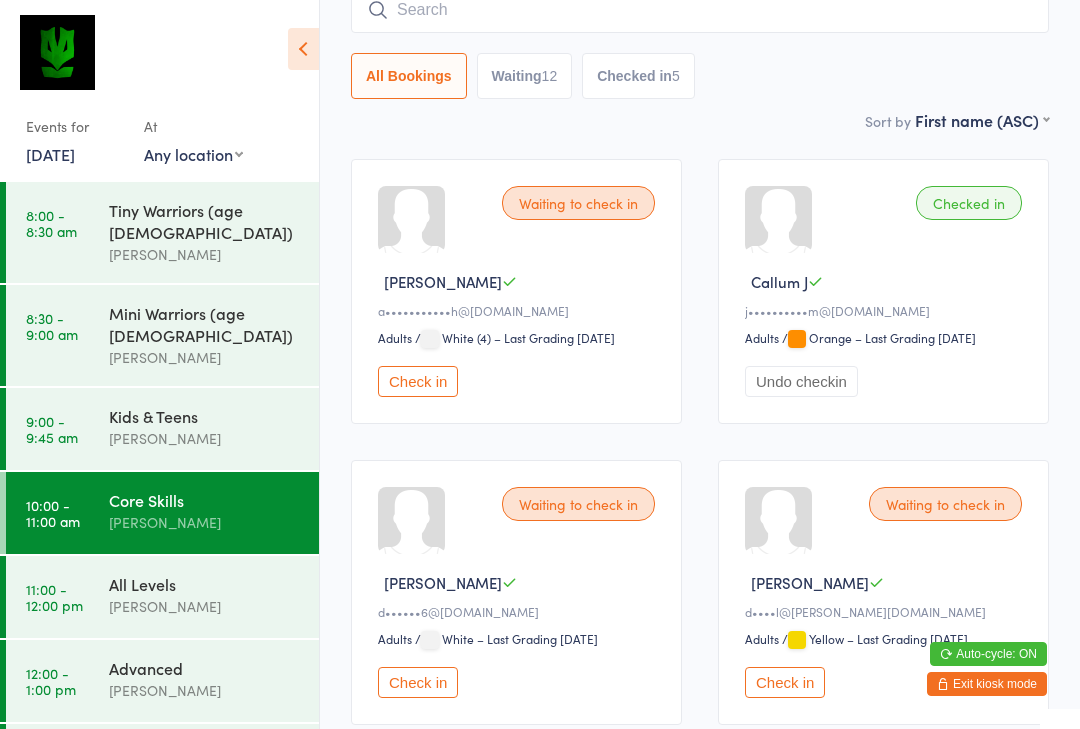 scroll, scrollTop: 0, scrollLeft: 0, axis: both 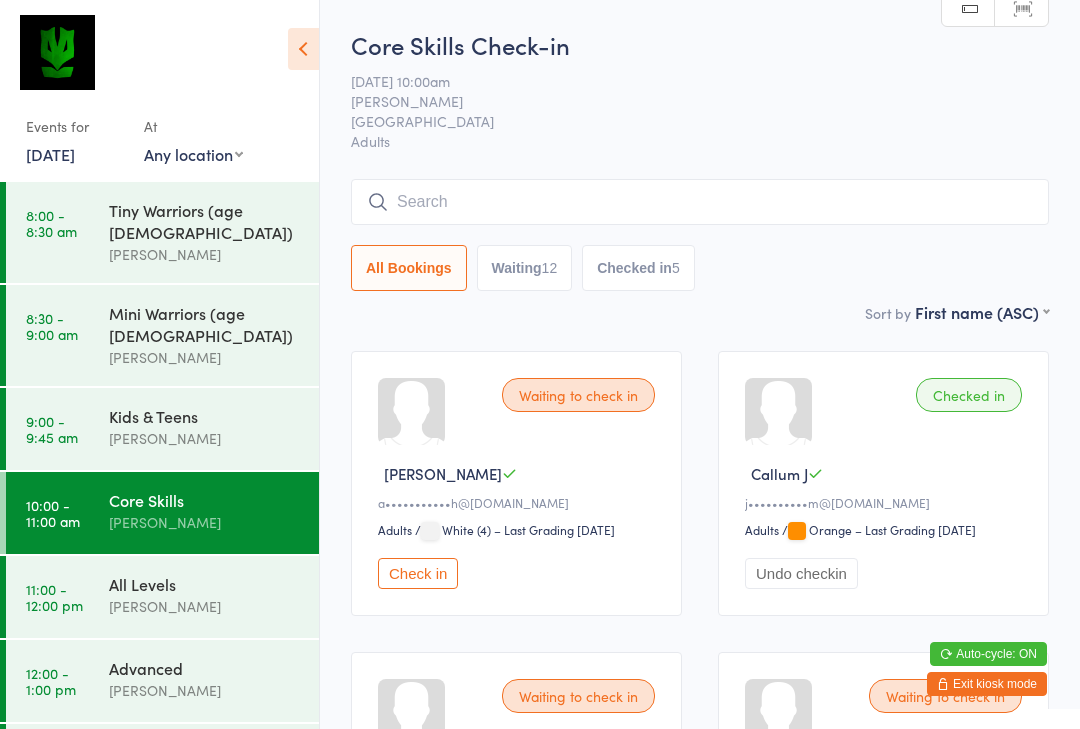 click on "Check in" at bounding box center [418, 573] 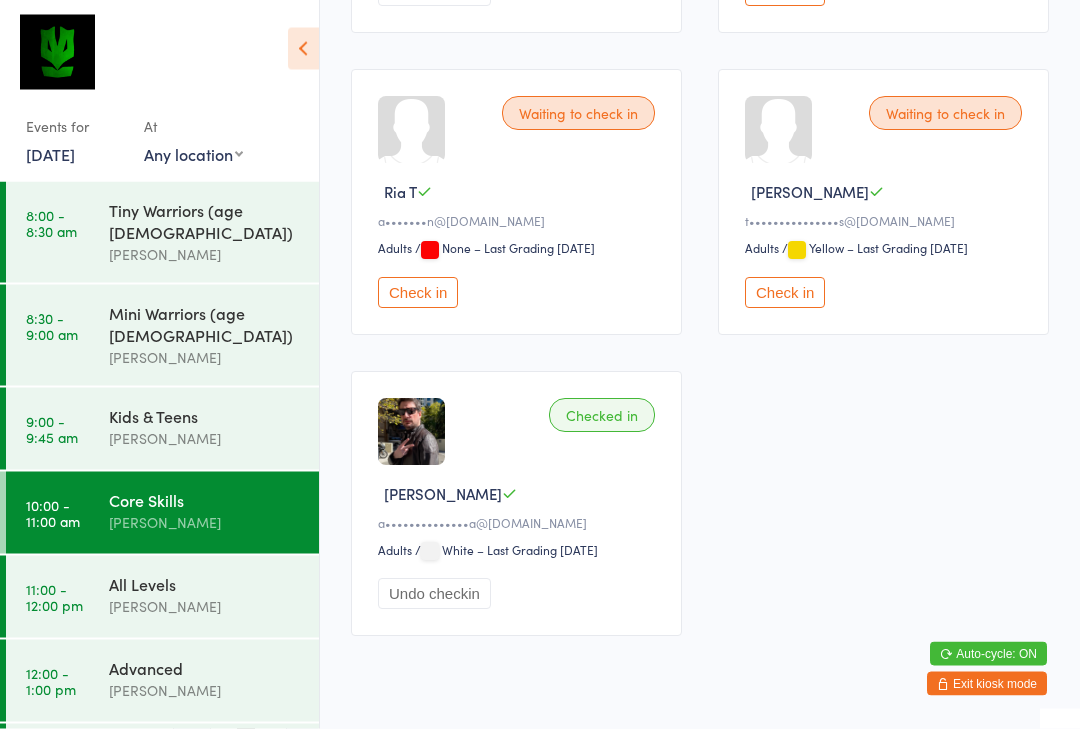 scroll, scrollTop: 2390, scrollLeft: 0, axis: vertical 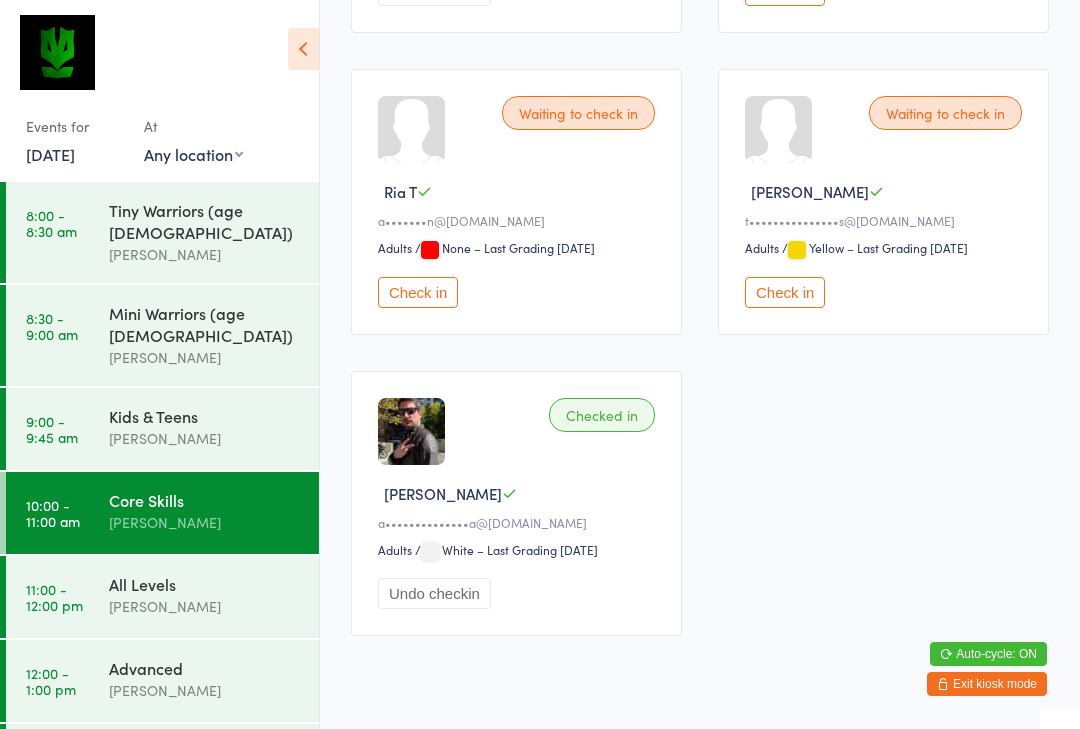click on "Check in" at bounding box center [785, 292] 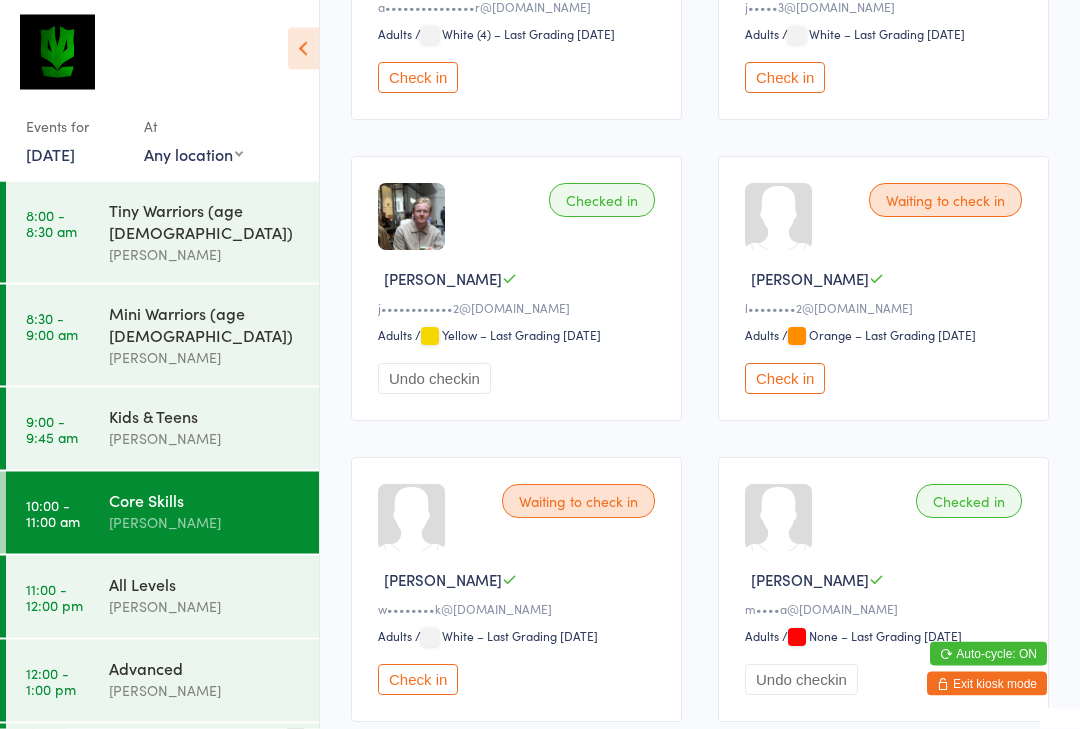 scroll, scrollTop: 1306, scrollLeft: 0, axis: vertical 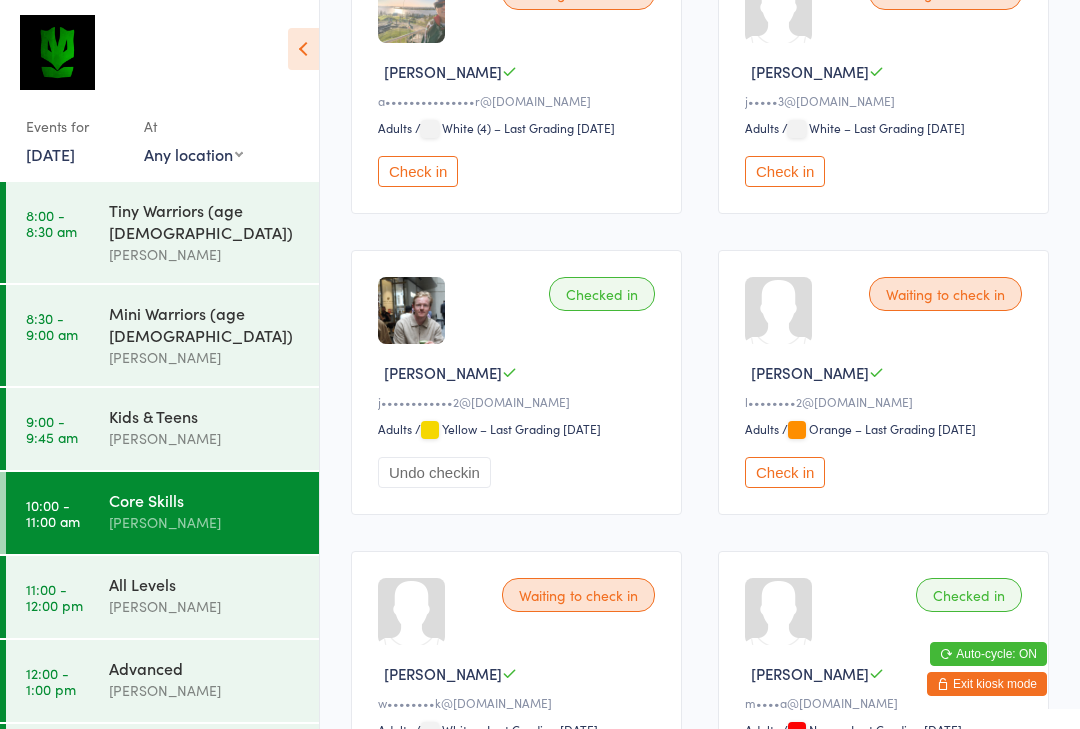 click on "Check in" at bounding box center (785, 472) 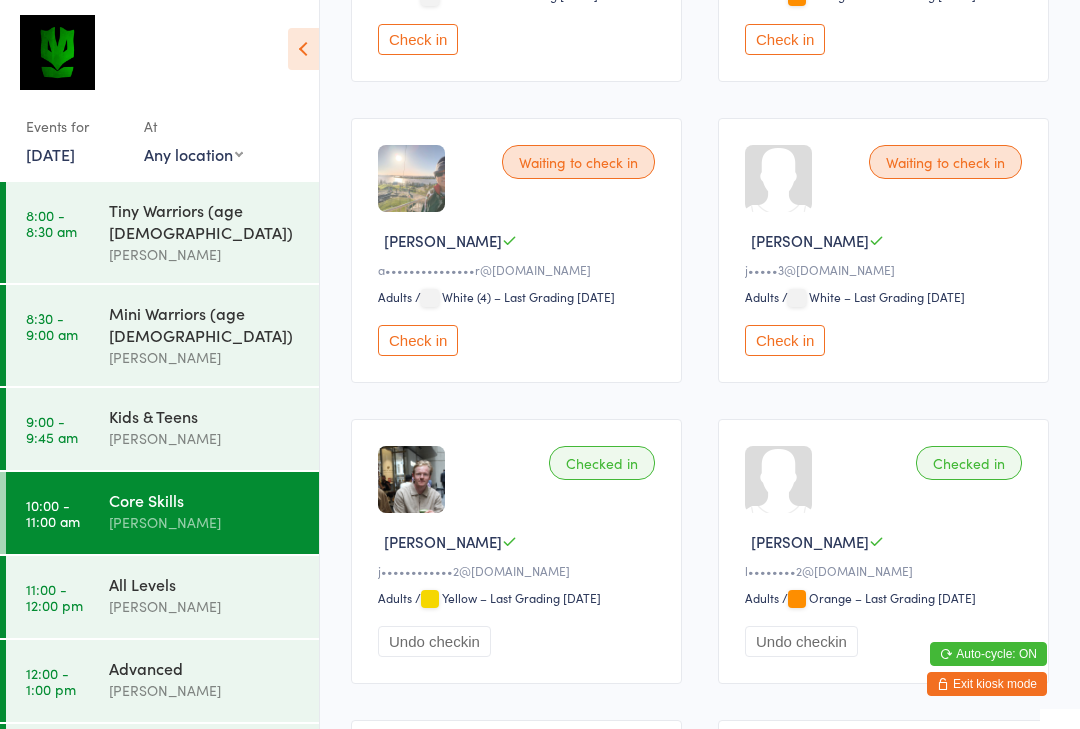 scroll, scrollTop: 1134, scrollLeft: 0, axis: vertical 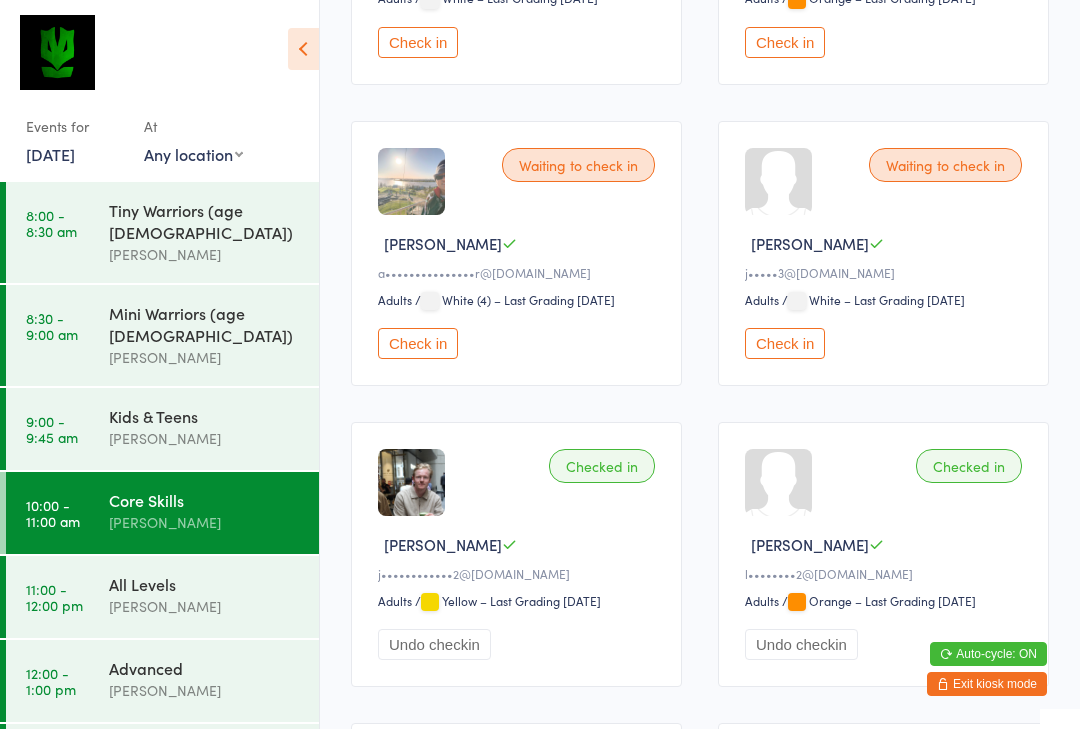 click on "Check in" at bounding box center [785, 343] 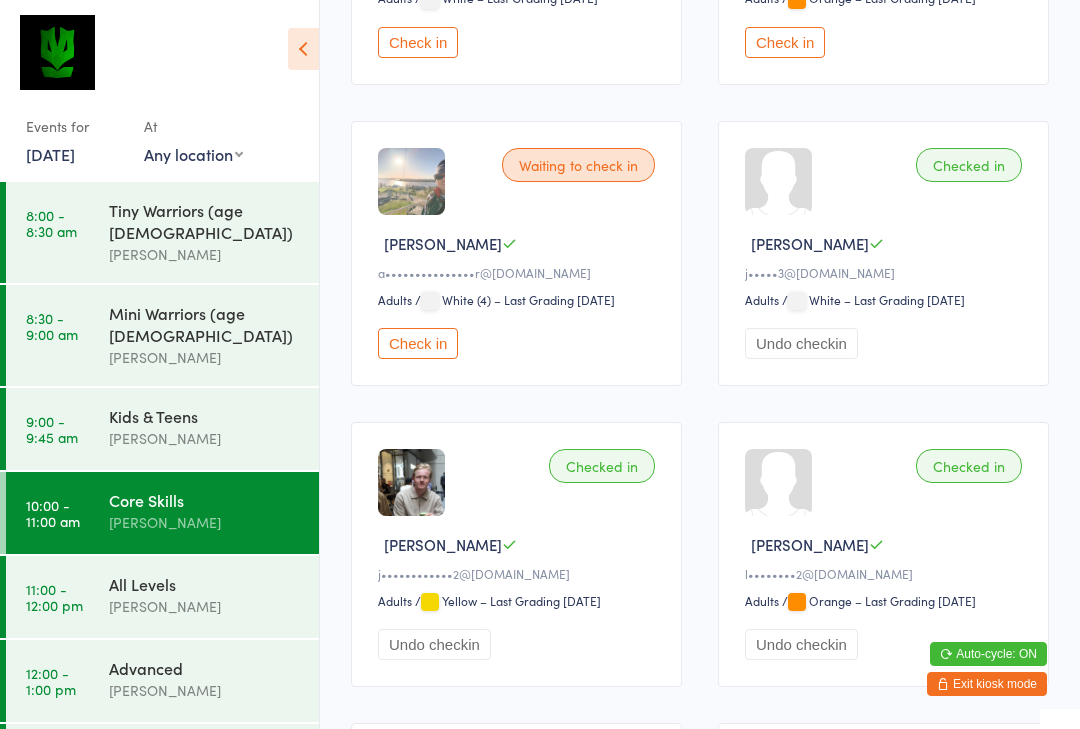 click on "Check in" at bounding box center [418, 343] 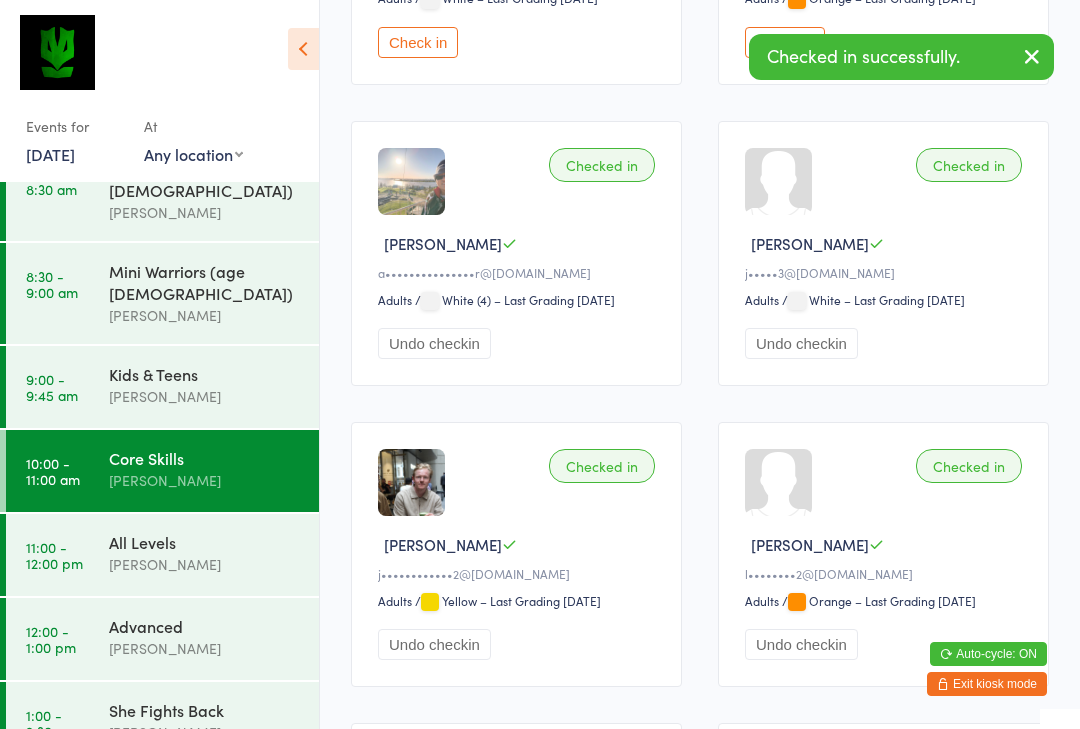 scroll, scrollTop: 41, scrollLeft: 0, axis: vertical 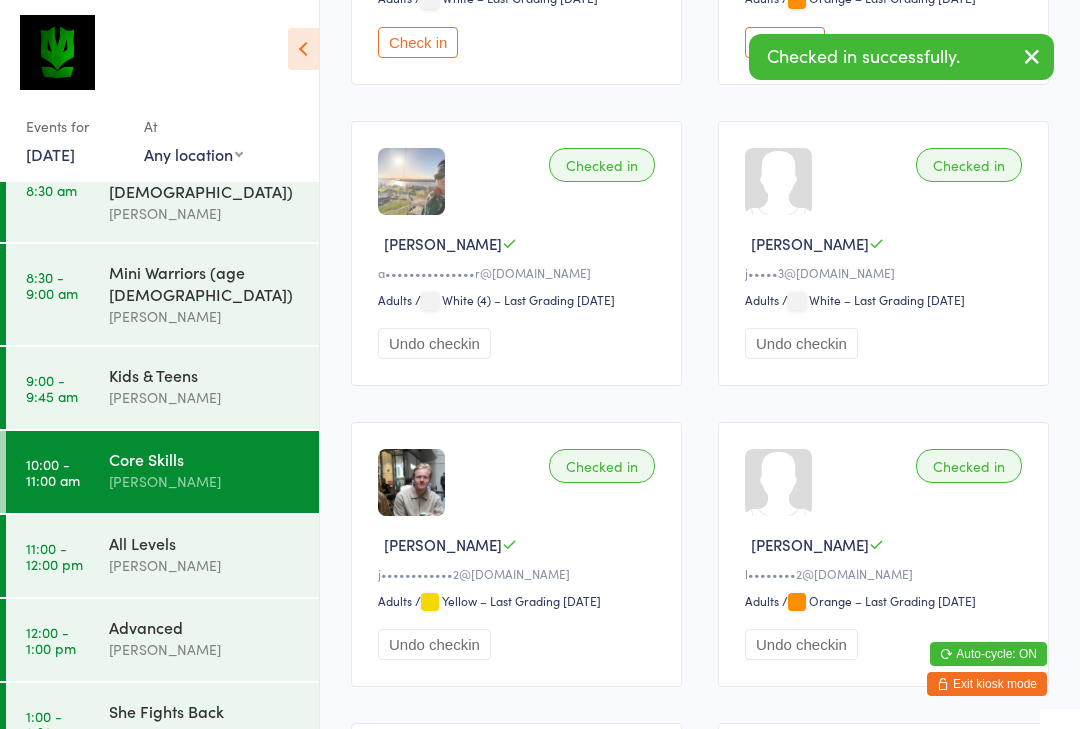 click on "All Levels" at bounding box center [205, 543] 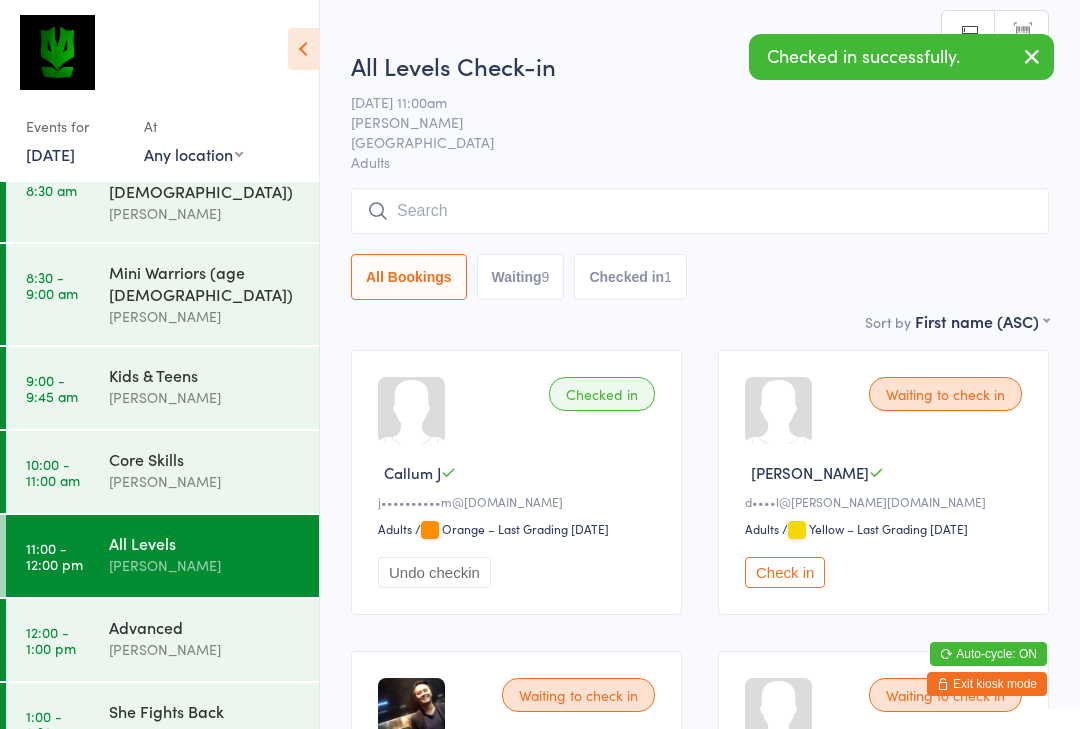 scroll, scrollTop: 36, scrollLeft: 0, axis: vertical 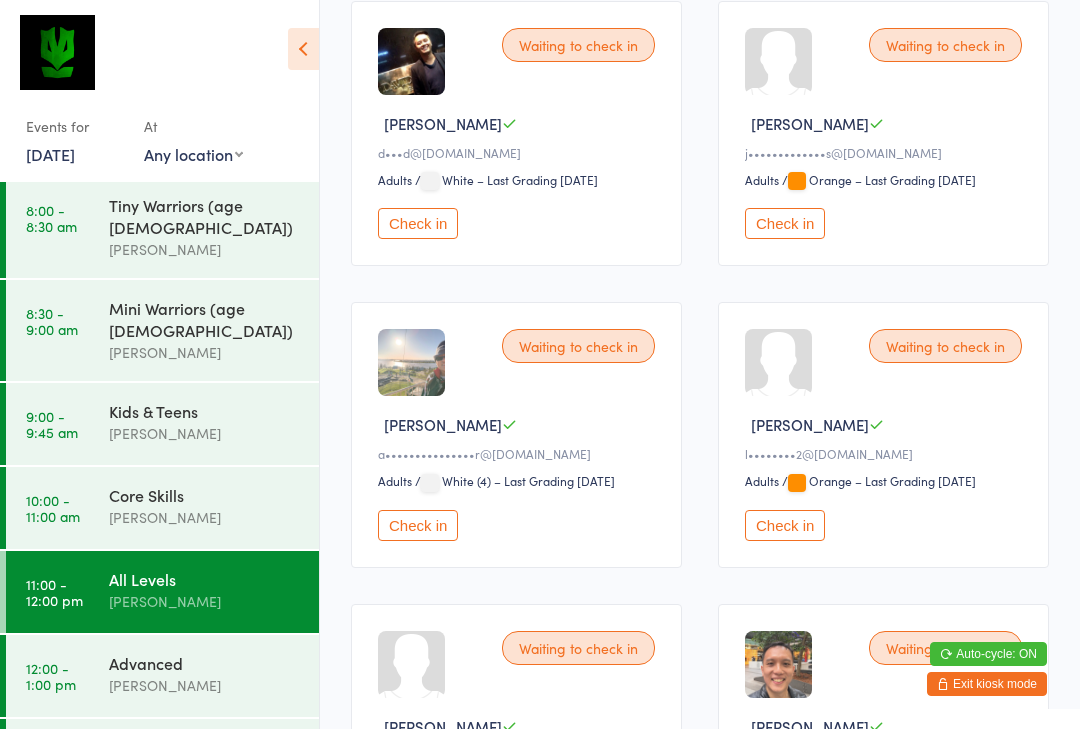 click on "Check in" at bounding box center [418, 525] 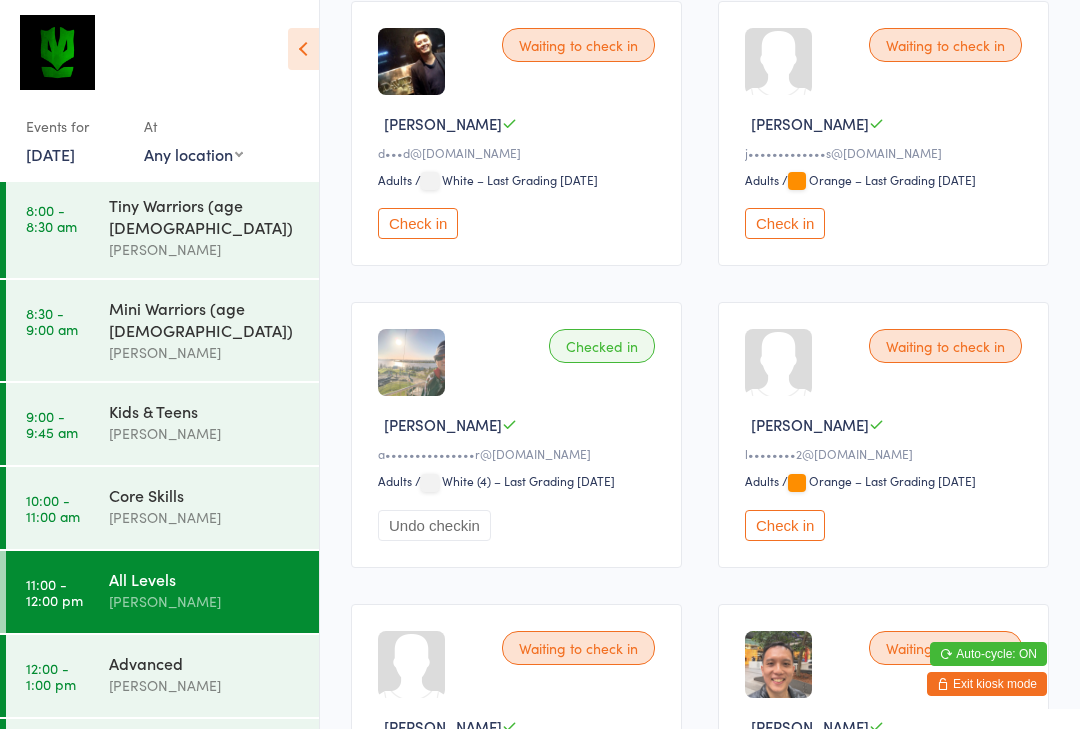 click on "10:00 - 11:00 am" at bounding box center [53, 508] 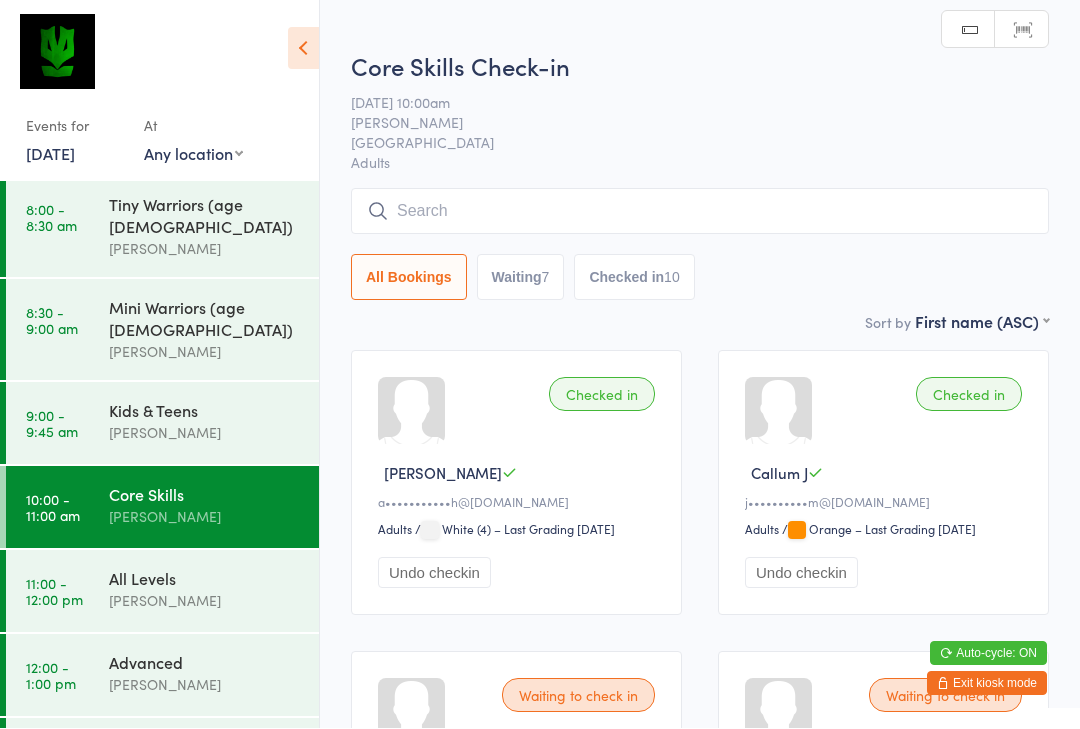 scroll, scrollTop: 1, scrollLeft: 0, axis: vertical 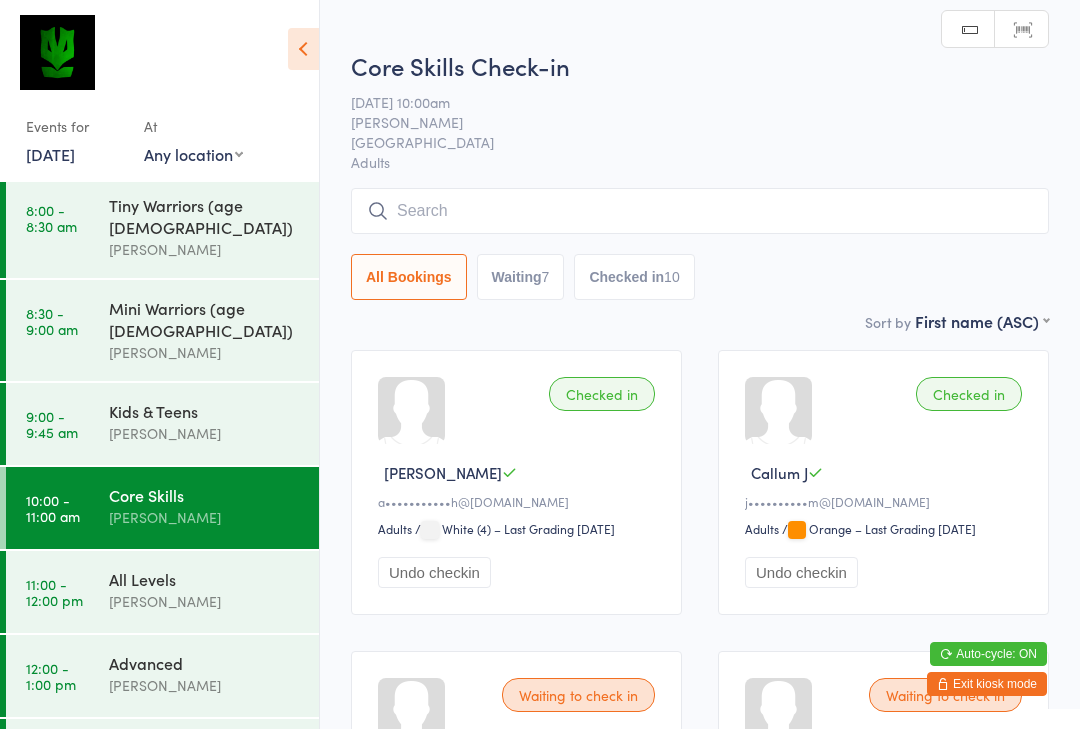 click on "Waiting  7" at bounding box center (521, 277) 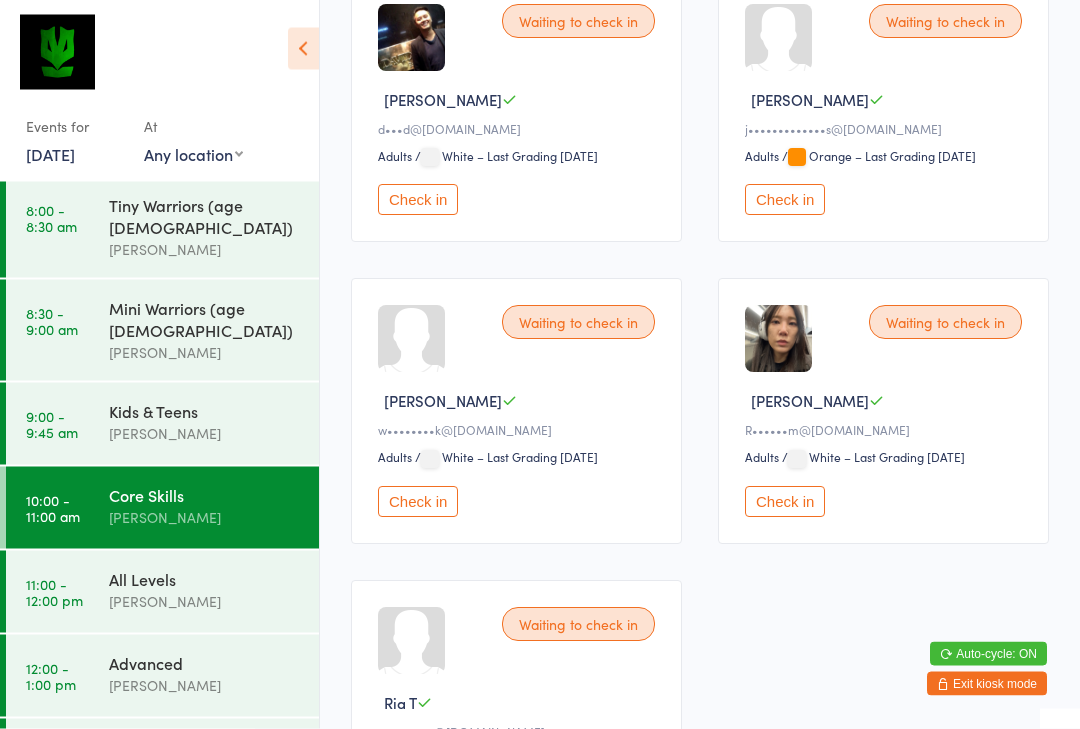 click on "Check in" at bounding box center [418, 502] 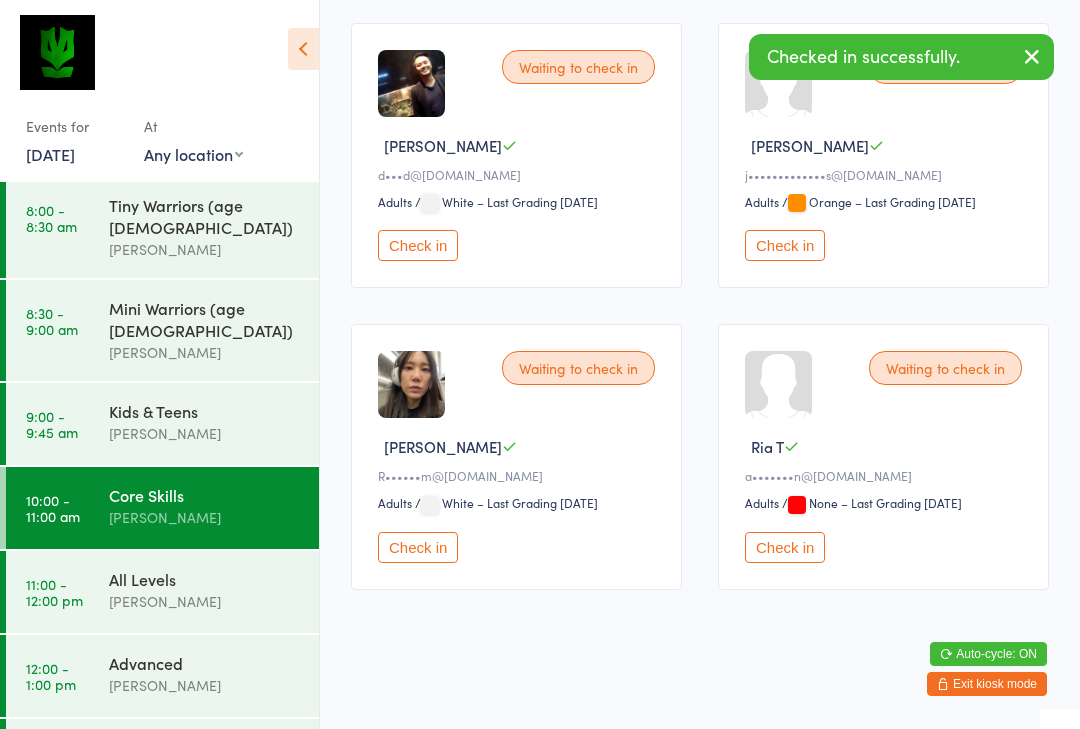 scroll, scrollTop: 621, scrollLeft: 0, axis: vertical 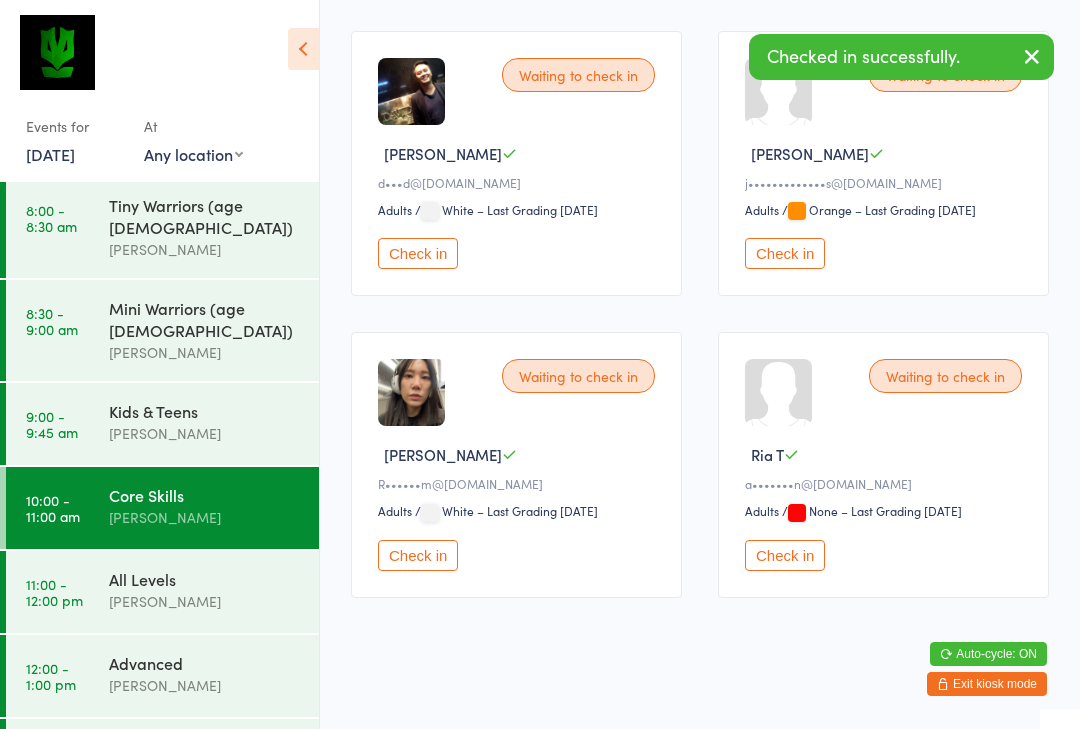 click on "11:00 - 12:00 pm" at bounding box center [54, 592] 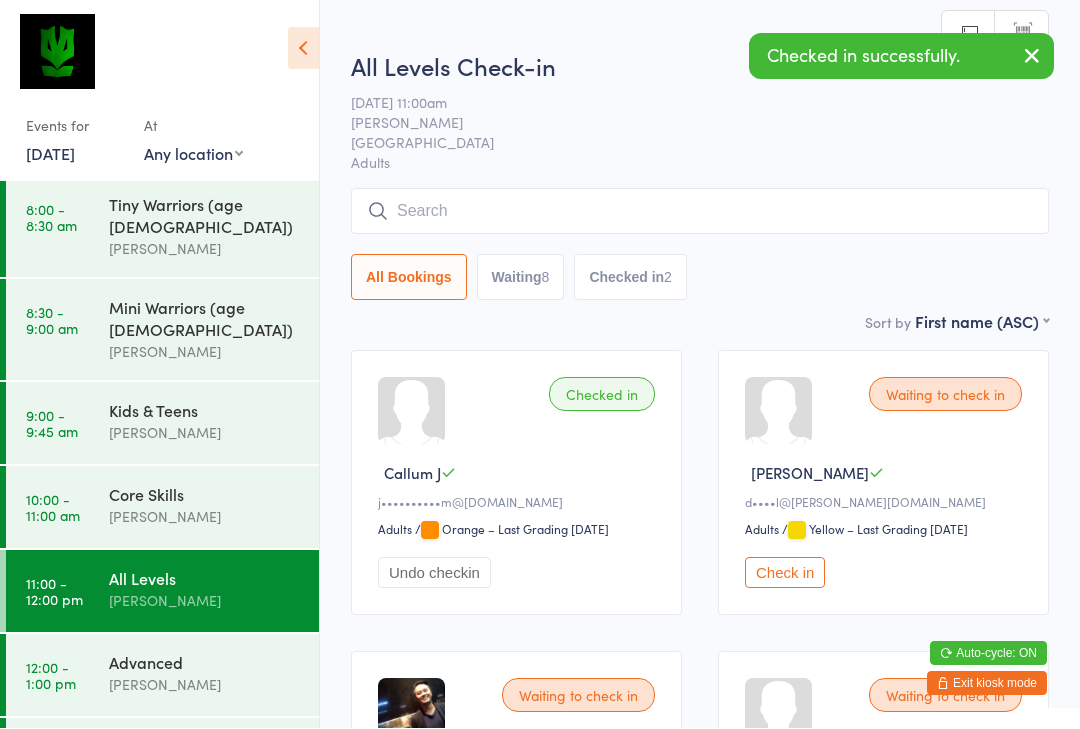 scroll, scrollTop: 1, scrollLeft: 0, axis: vertical 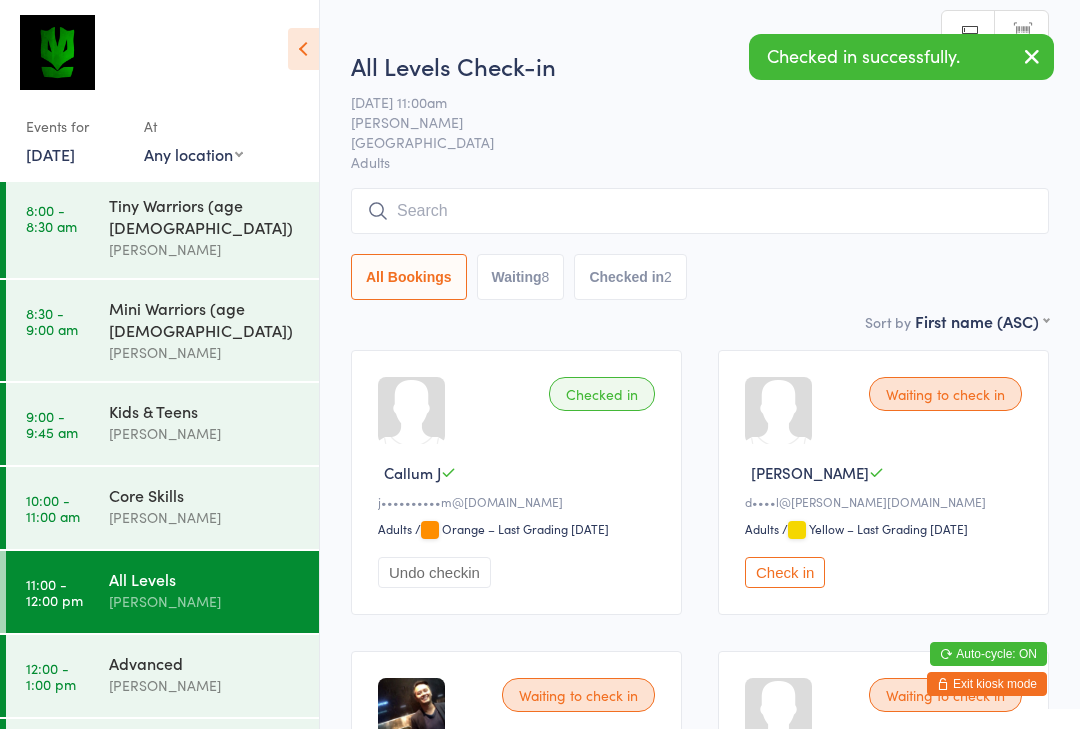 click on "Waiting  8" at bounding box center (521, 277) 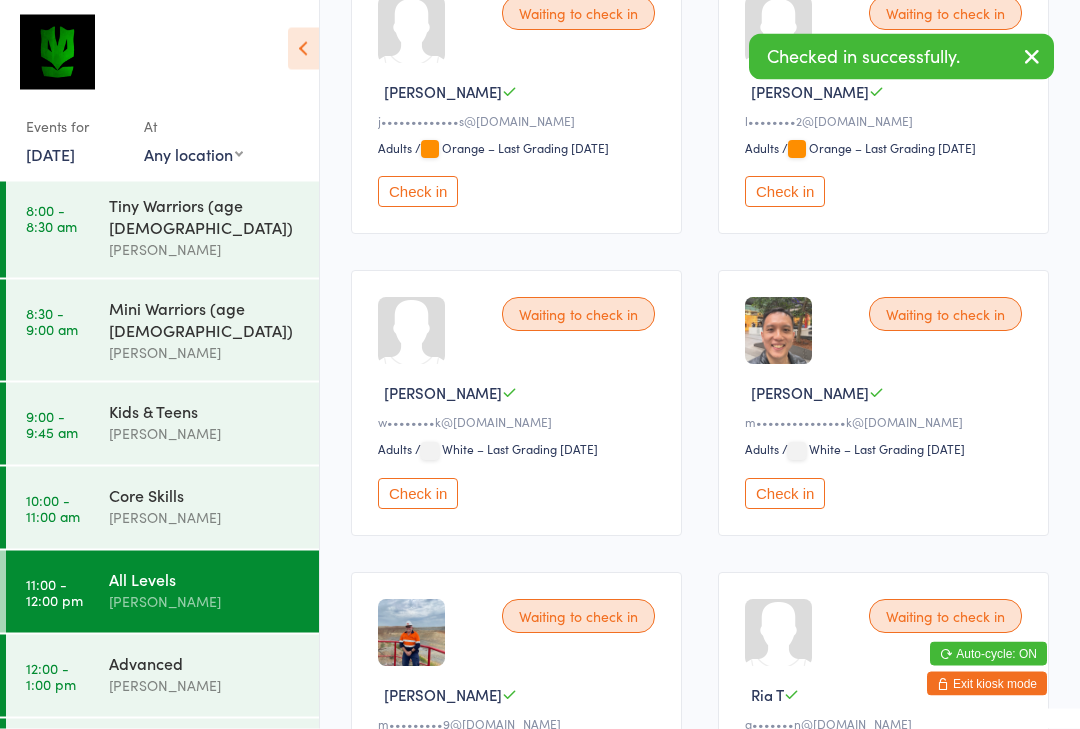 scroll, scrollTop: 688, scrollLeft: 0, axis: vertical 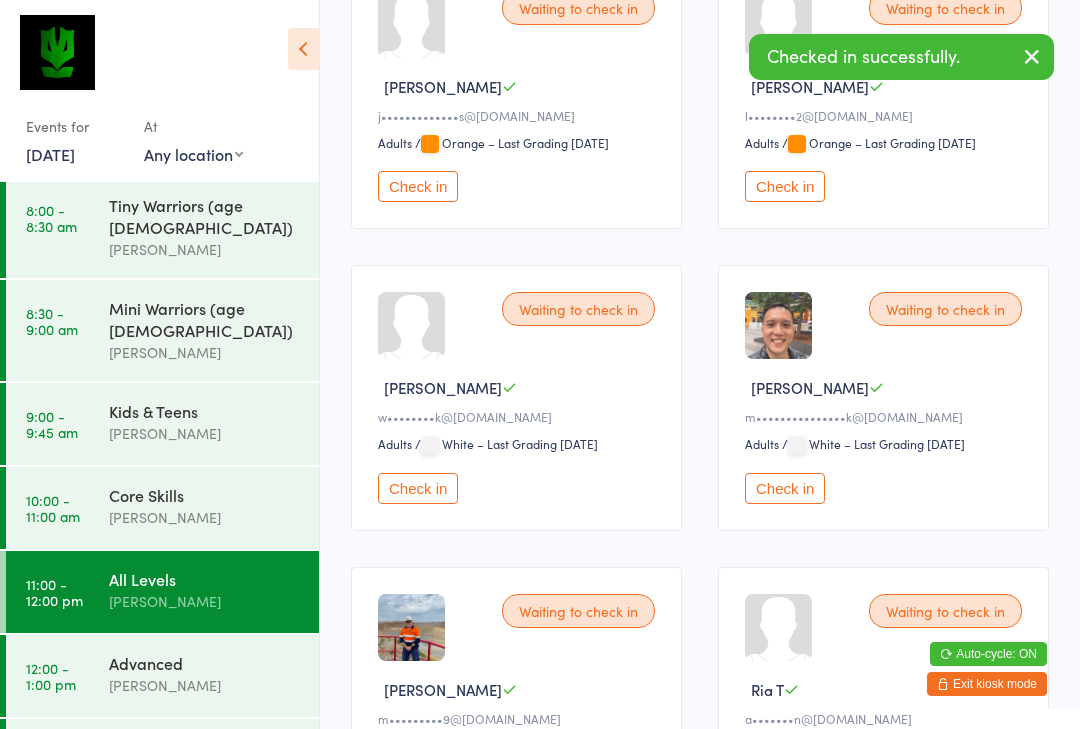 click on "Check in" at bounding box center (418, 488) 